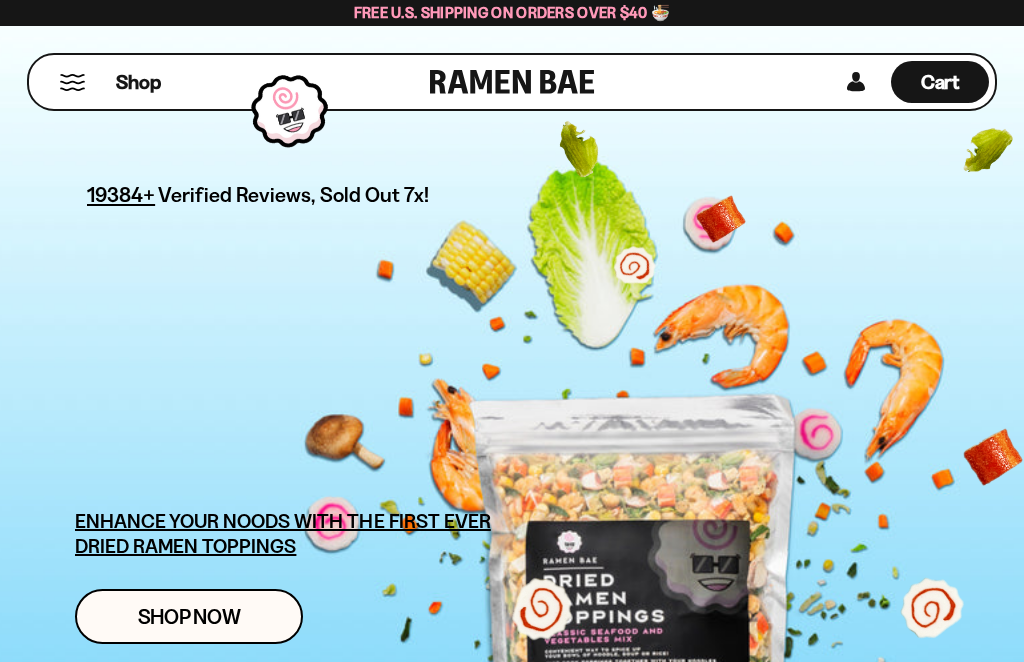 scroll, scrollTop: 0, scrollLeft: 0, axis: both 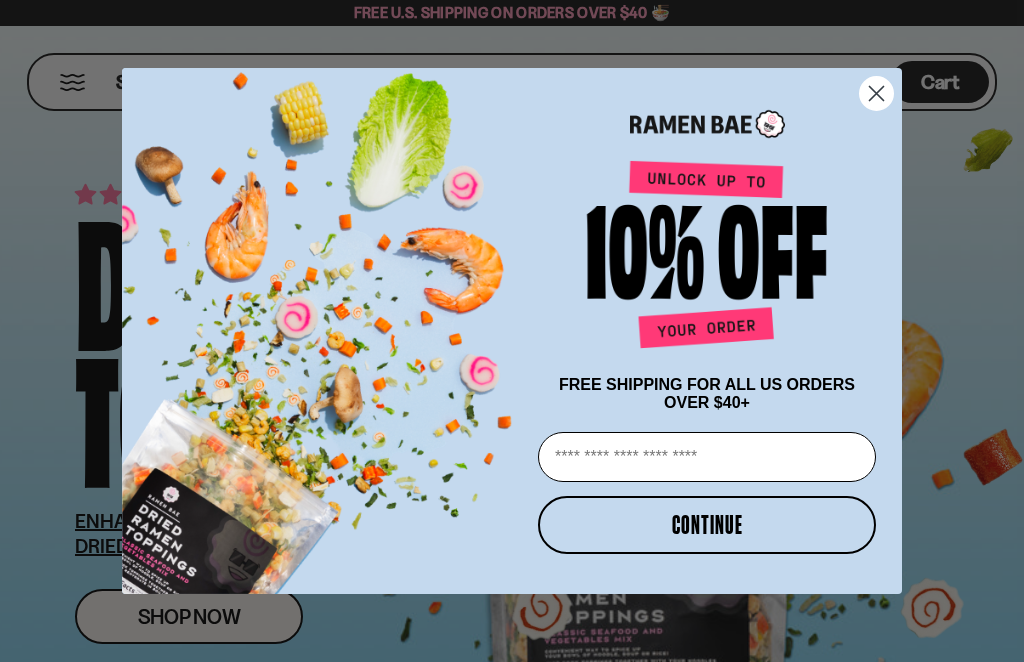 type on "**********" 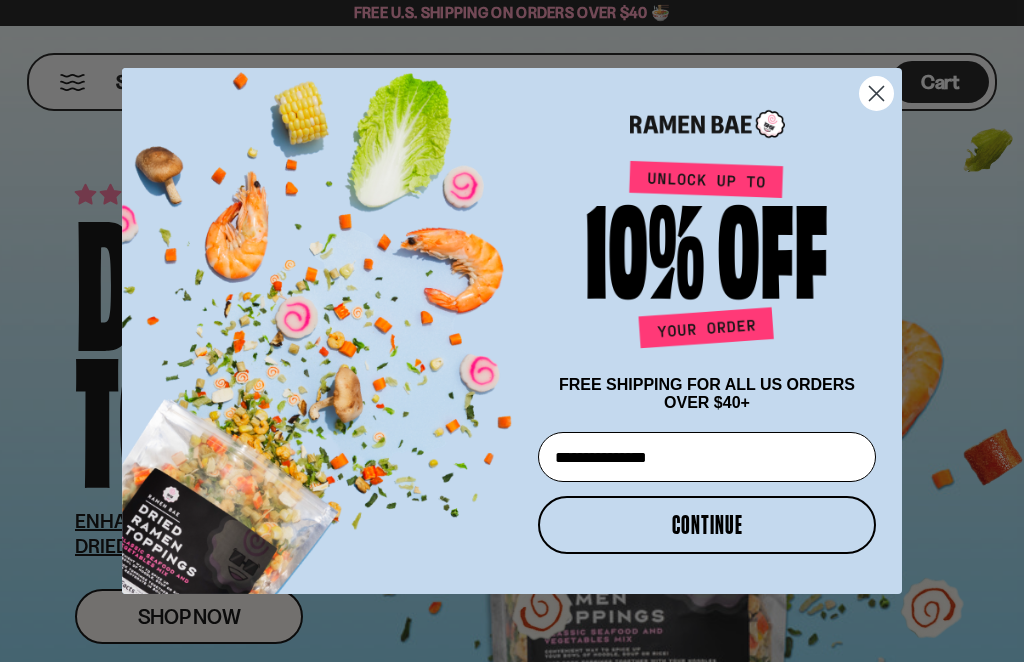 scroll, scrollTop: 0, scrollLeft: 0, axis: both 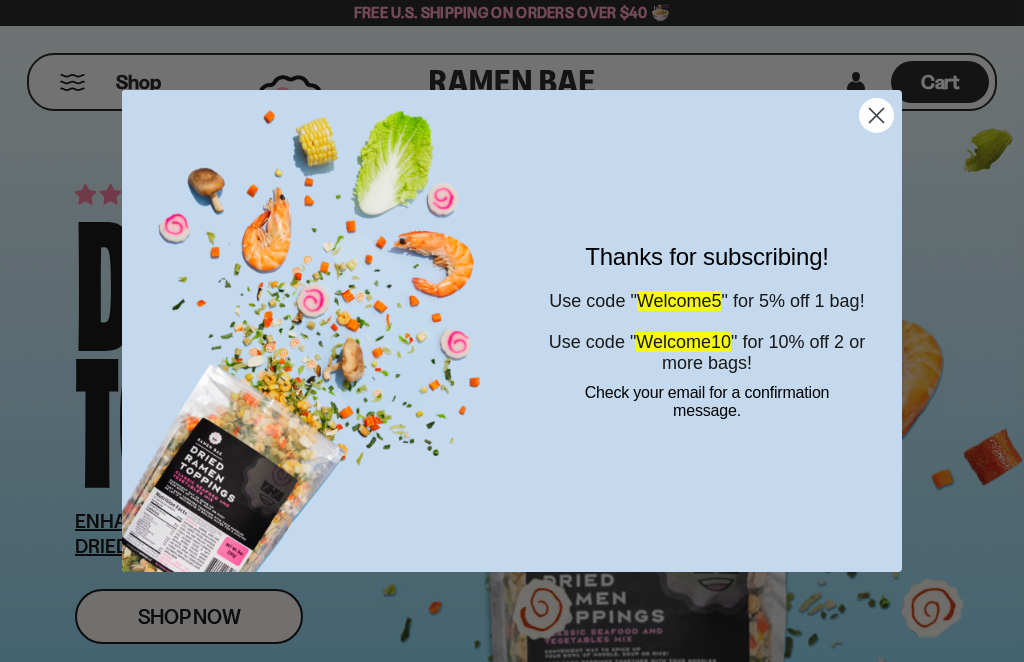 click 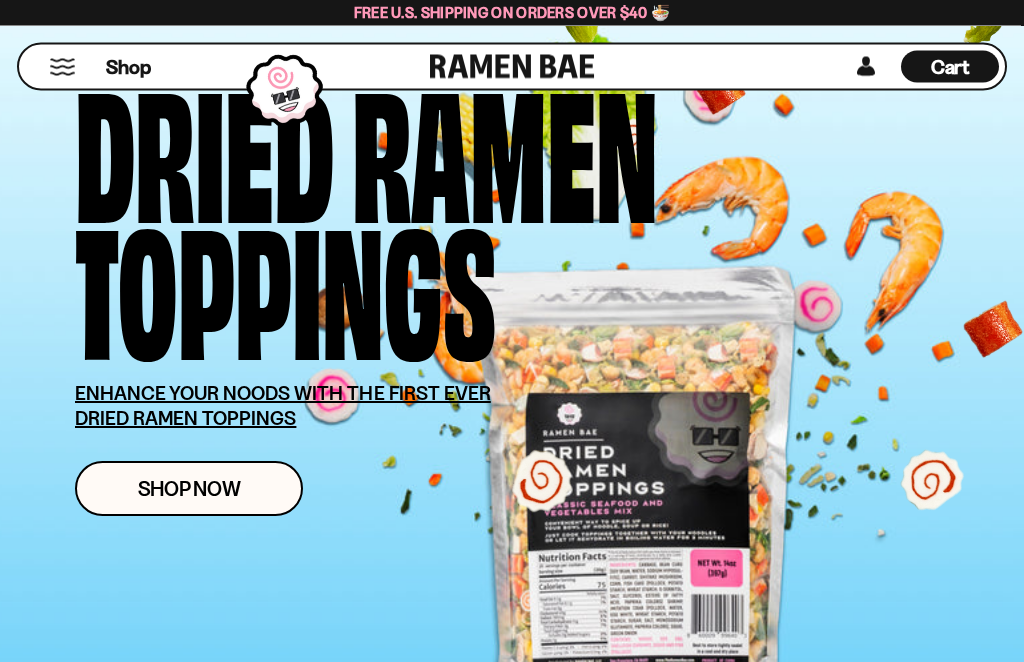 scroll, scrollTop: 128, scrollLeft: 0, axis: vertical 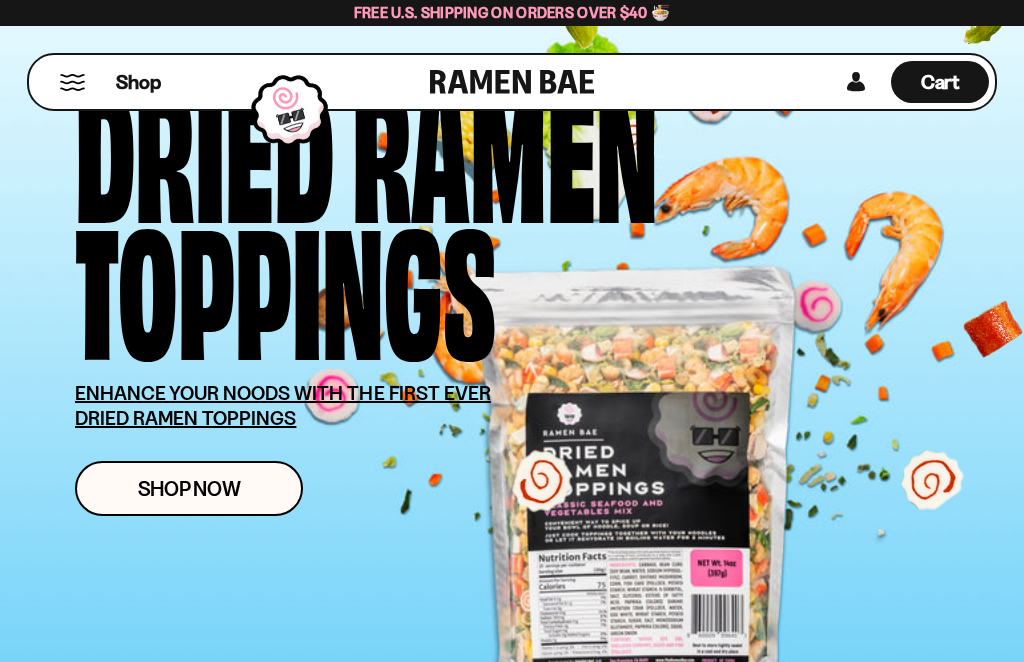 click on "Shop Now" at bounding box center [189, 488] 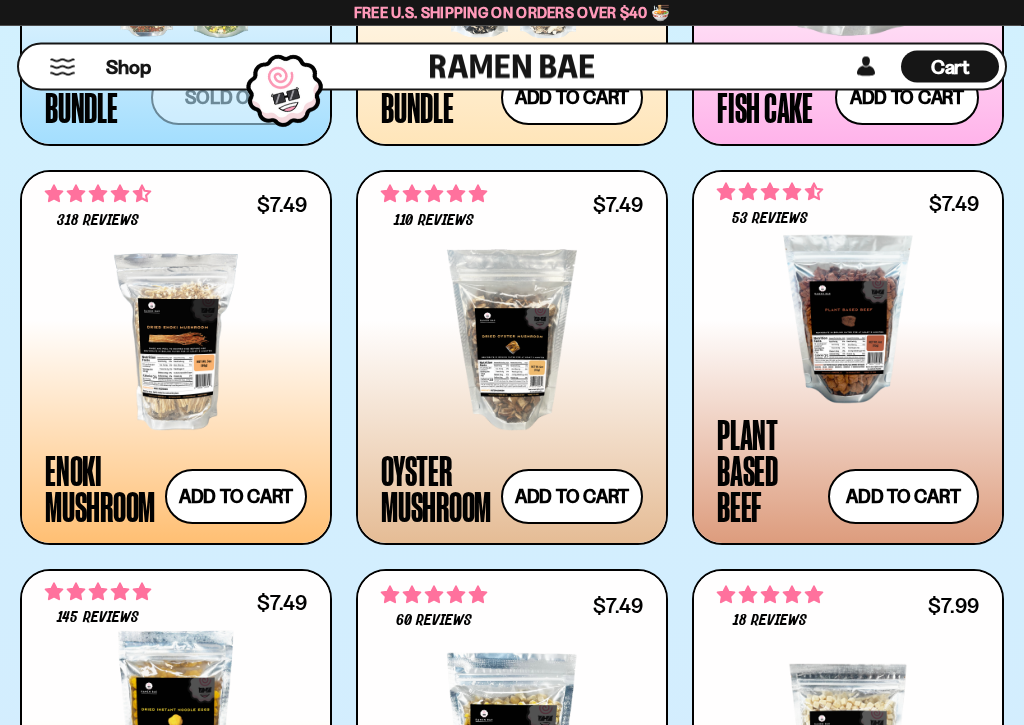 scroll, scrollTop: 2113, scrollLeft: 0, axis: vertical 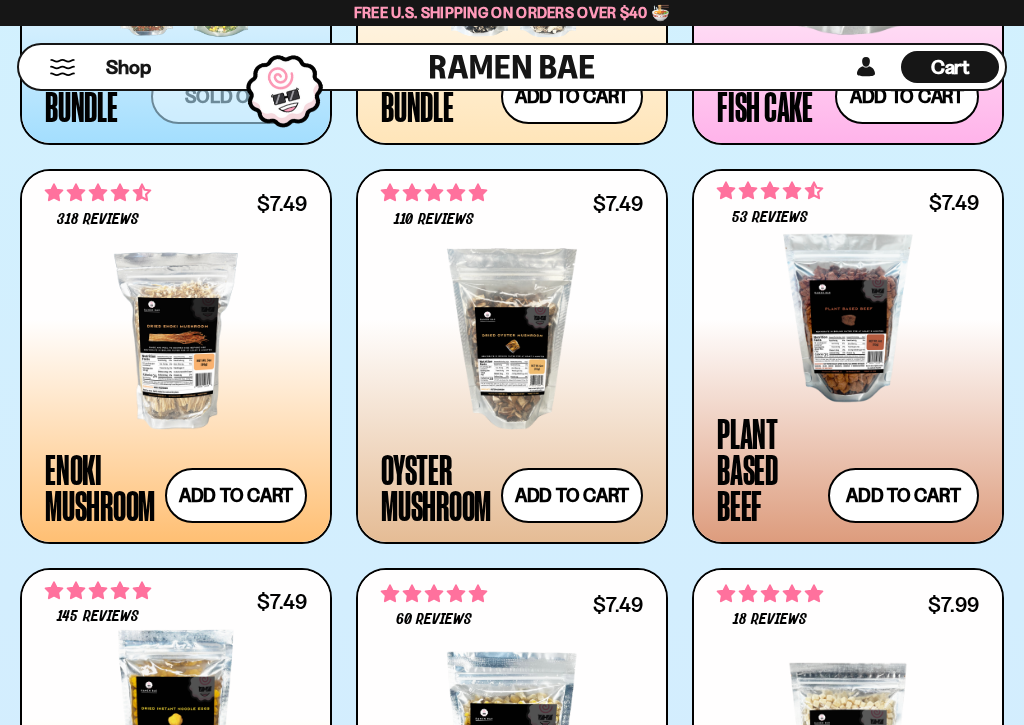 click on "Add to cart
Add
—
Regular price
$7.49
Regular price
Sale price
$7.49
Unit price
/
per" at bounding box center [236, 495] 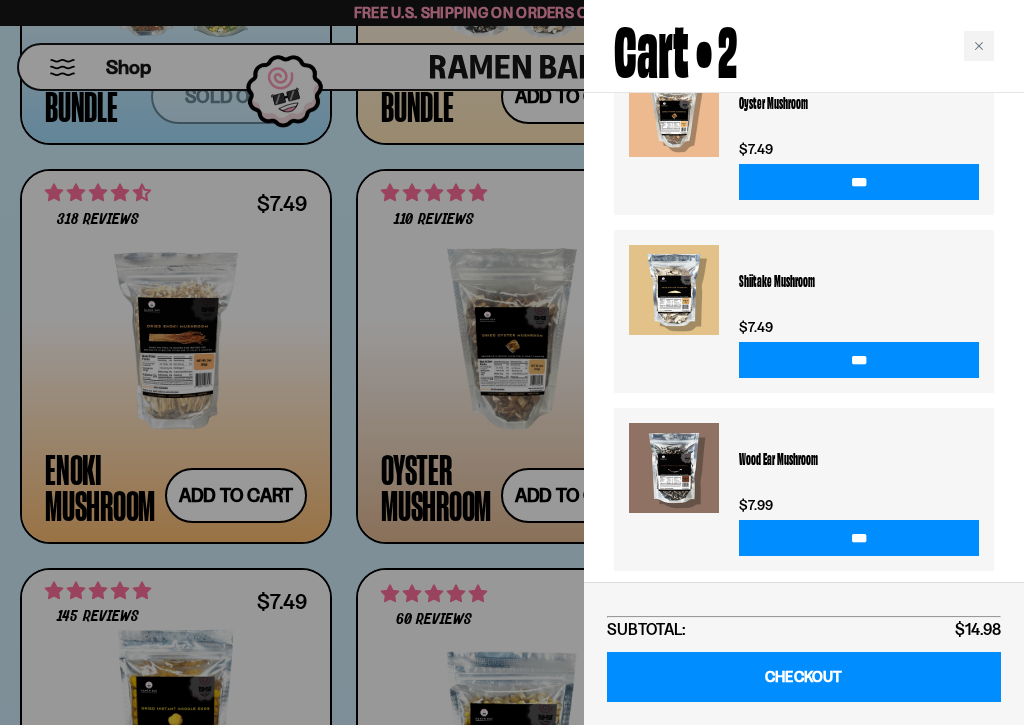 scroll, scrollTop: 596, scrollLeft: 0, axis: vertical 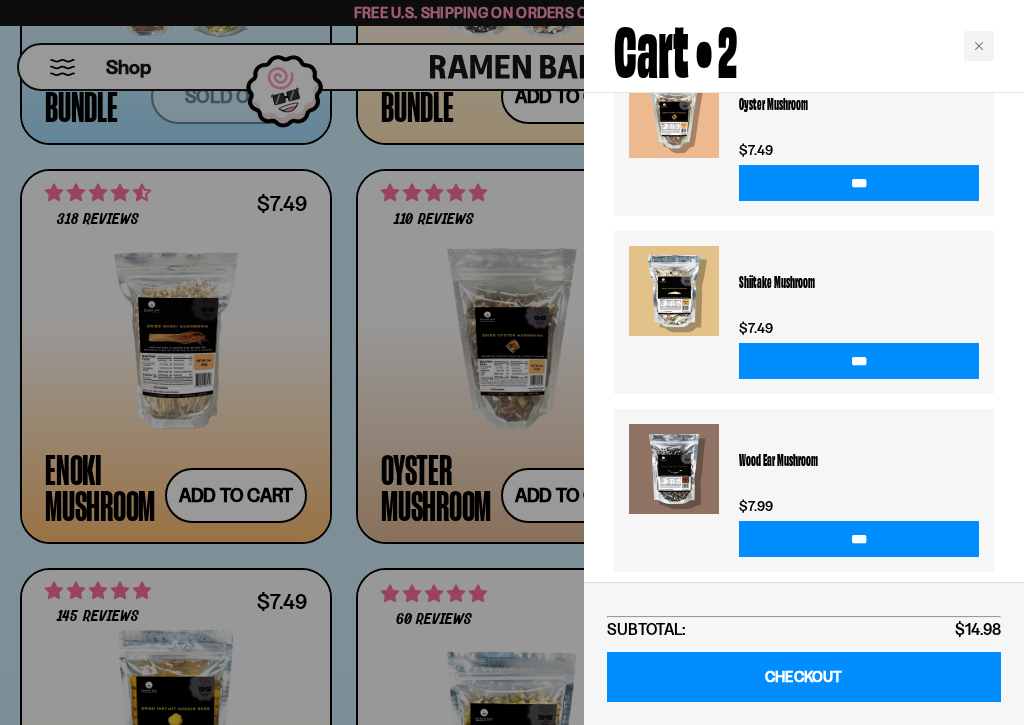 click 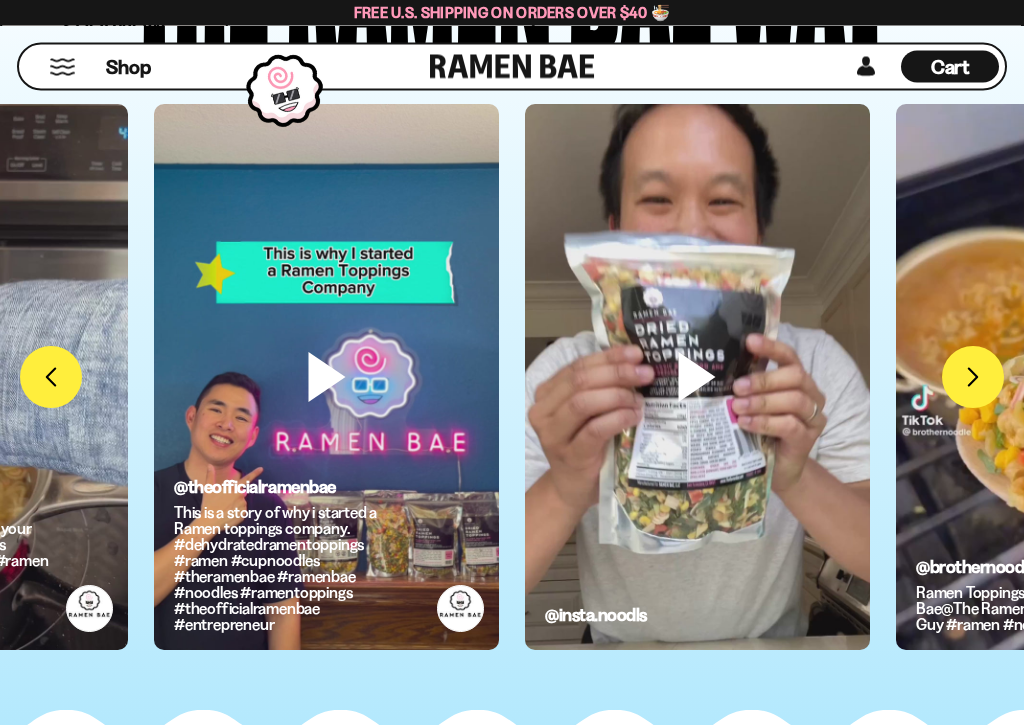 scroll, scrollTop: 4032, scrollLeft: 0, axis: vertical 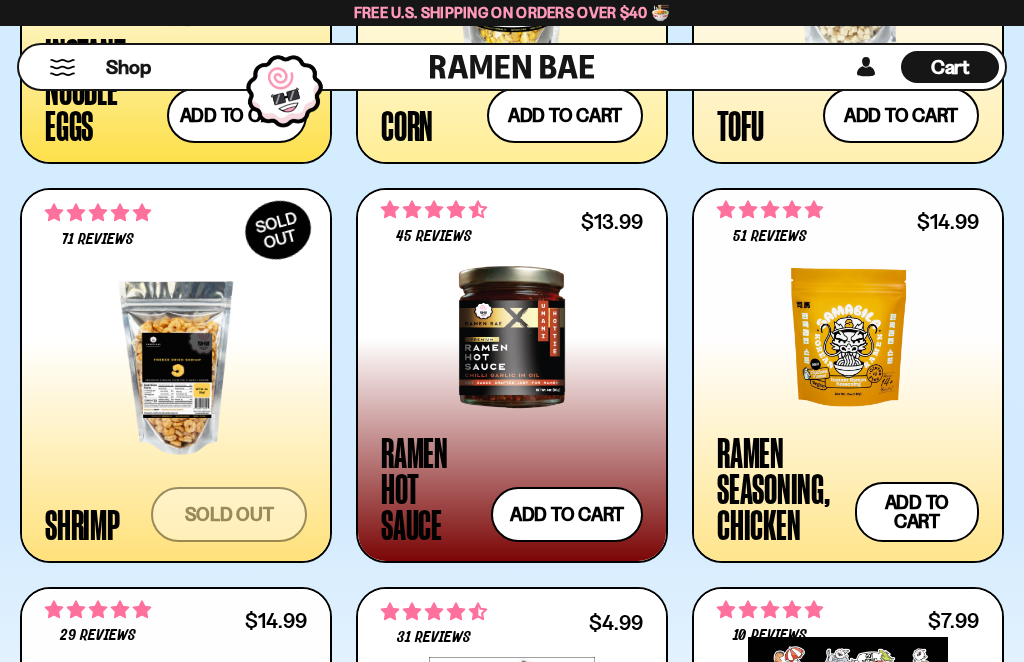 click on "Ramen Seasoning, Chicken" at bounding box center [781, 488] 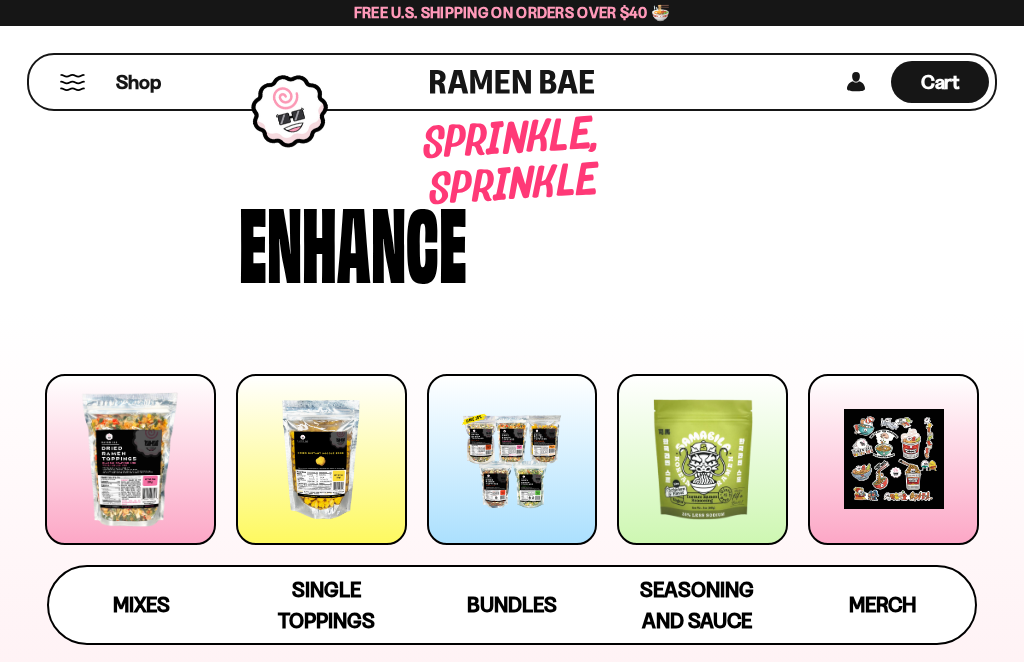 scroll, scrollTop: 0, scrollLeft: 0, axis: both 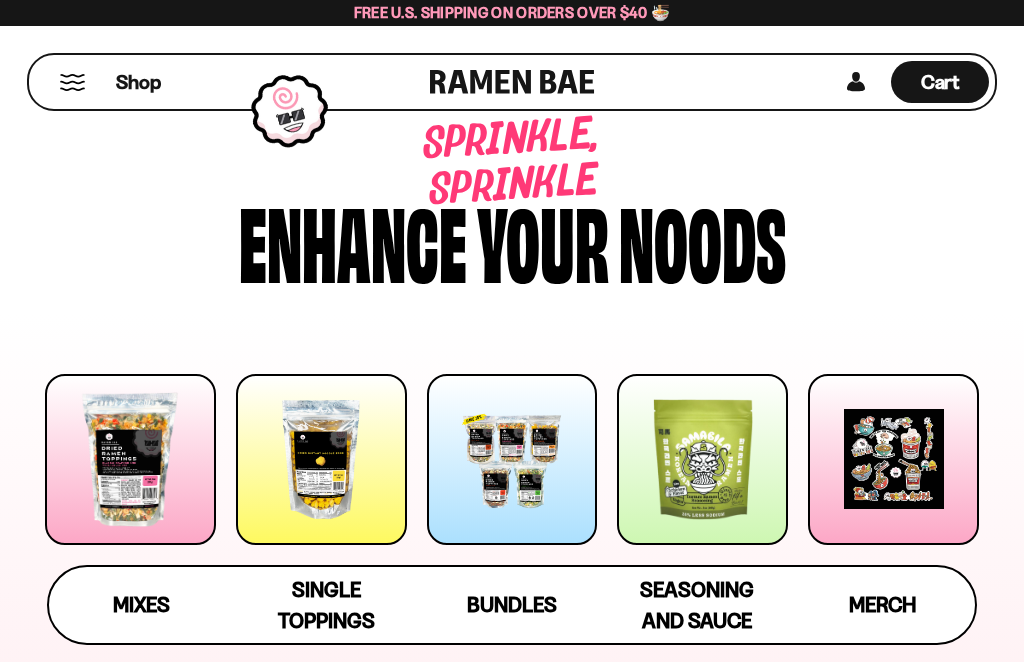 click on "Single Toppings" at bounding box center (326, 605) 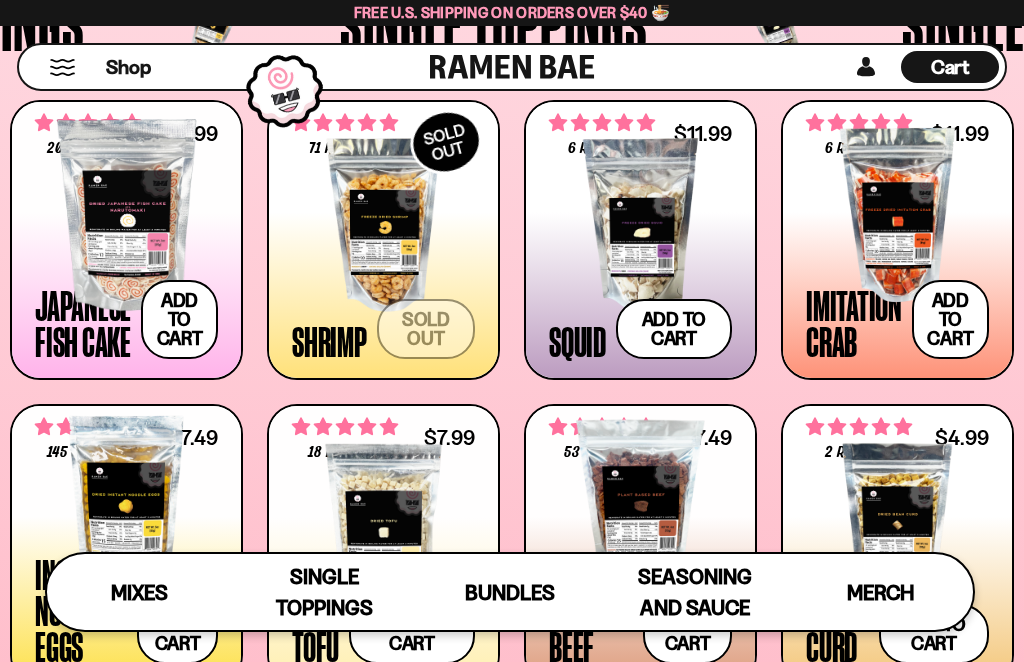 scroll, scrollTop: 1381, scrollLeft: 0, axis: vertical 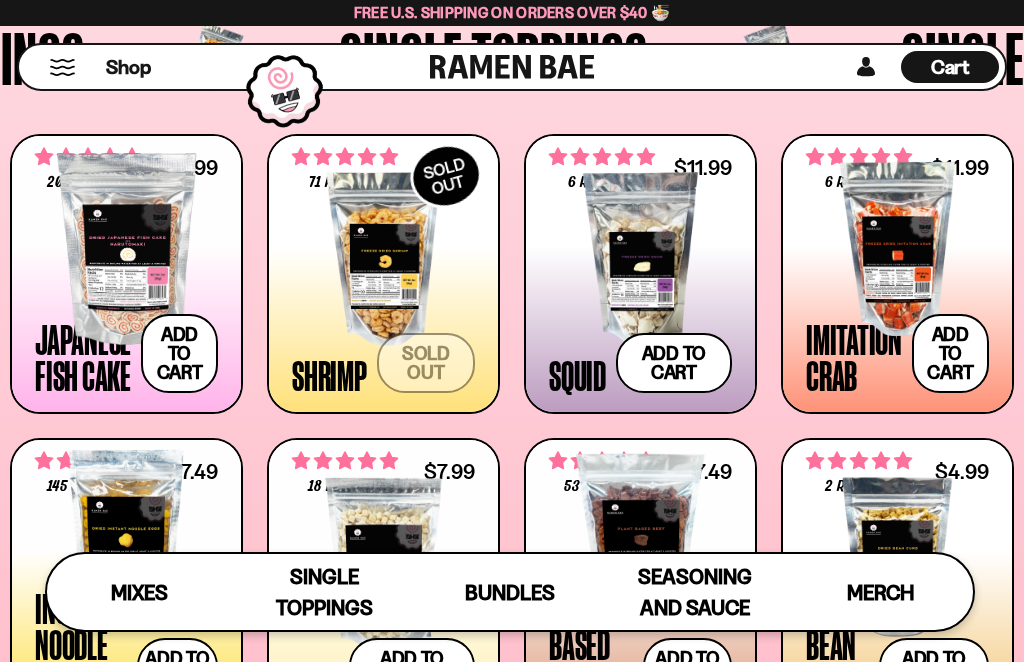 click on "Sold out" at bounding box center [426, 363] 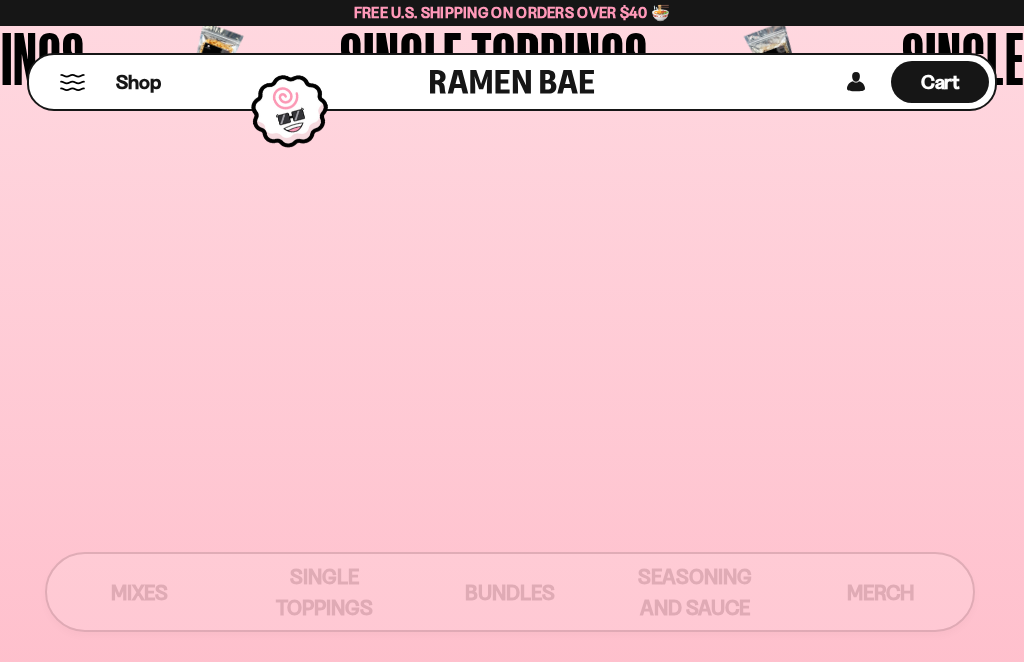 scroll, scrollTop: 0, scrollLeft: 0, axis: both 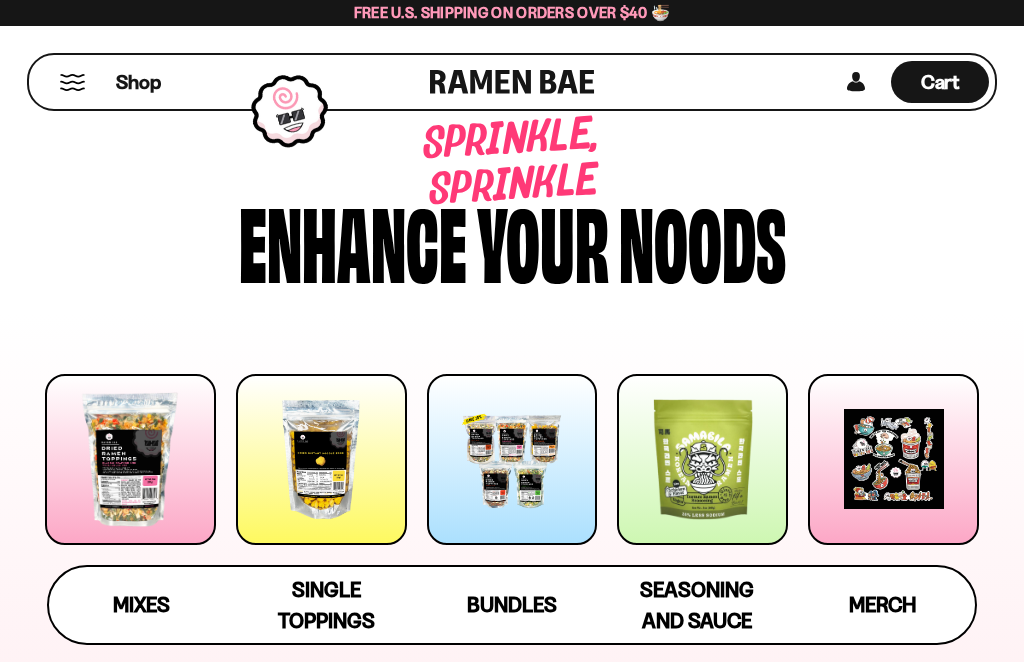 click at bounding box center (321, 459) 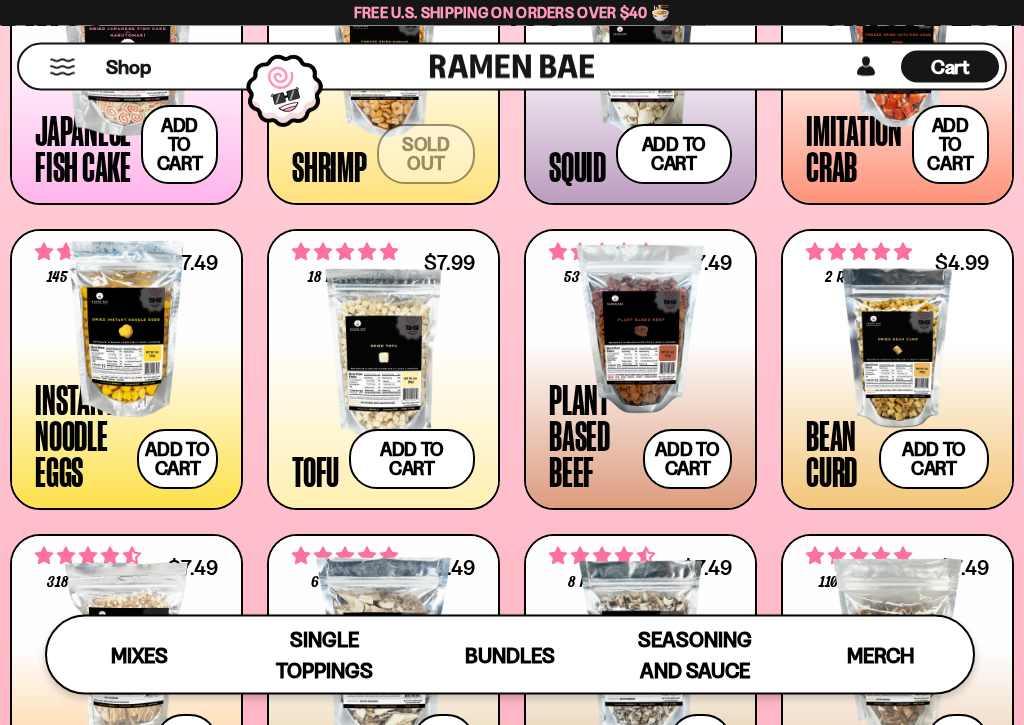 scroll, scrollTop: 1591, scrollLeft: 0, axis: vertical 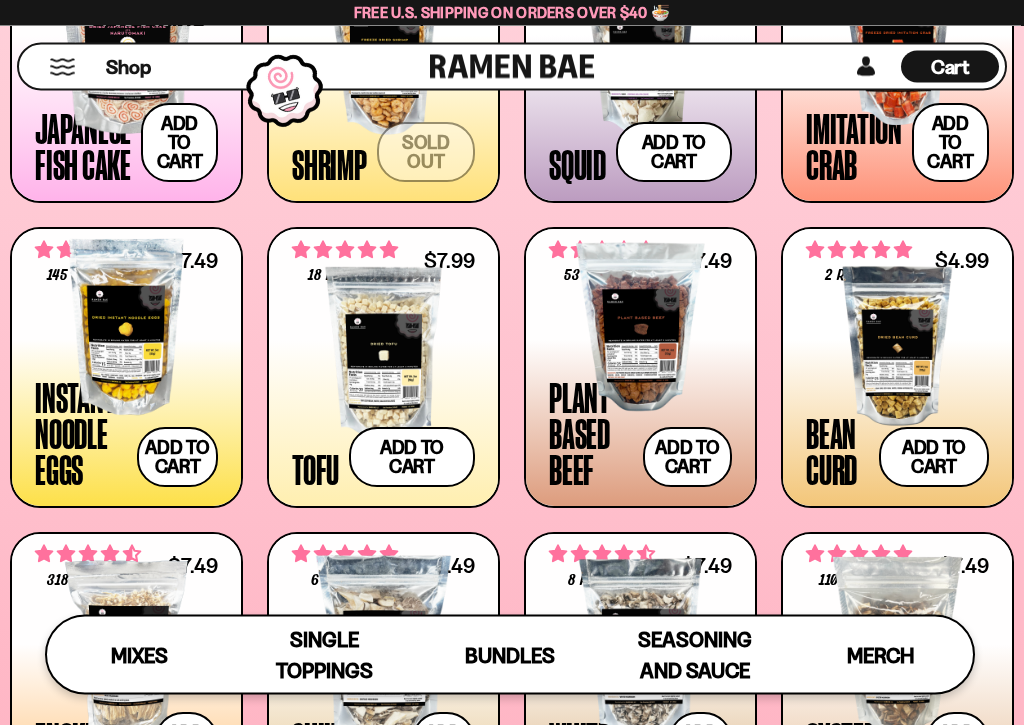 click on "Add to cart
Add
—
Regular price
$7.49
Regular price
Sale price
$7.49
Unit price
/
per" at bounding box center (177, 458) 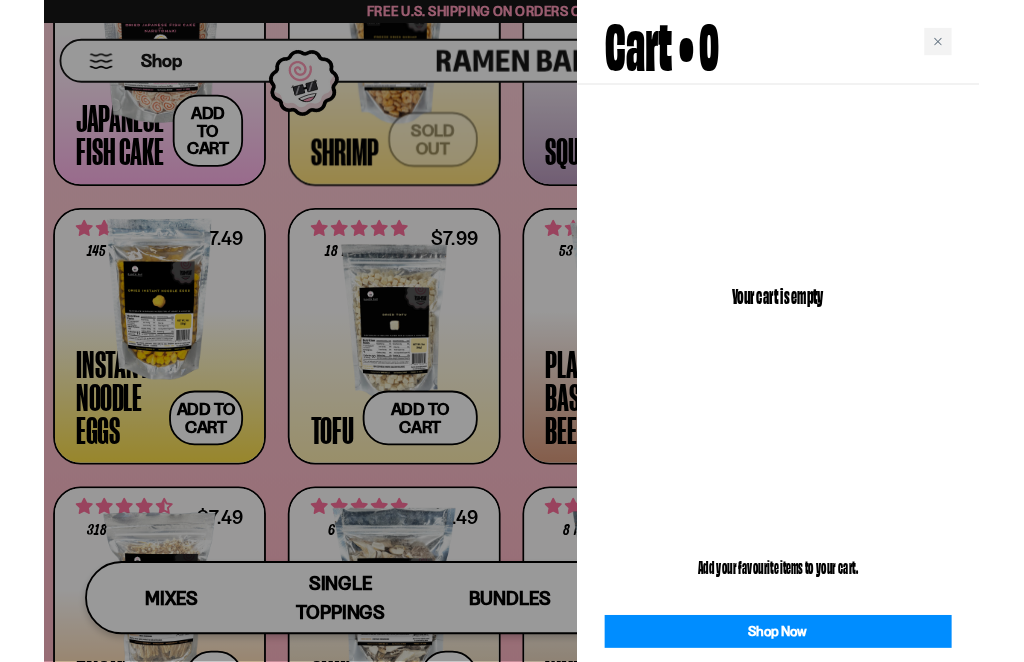 scroll, scrollTop: 1592, scrollLeft: 0, axis: vertical 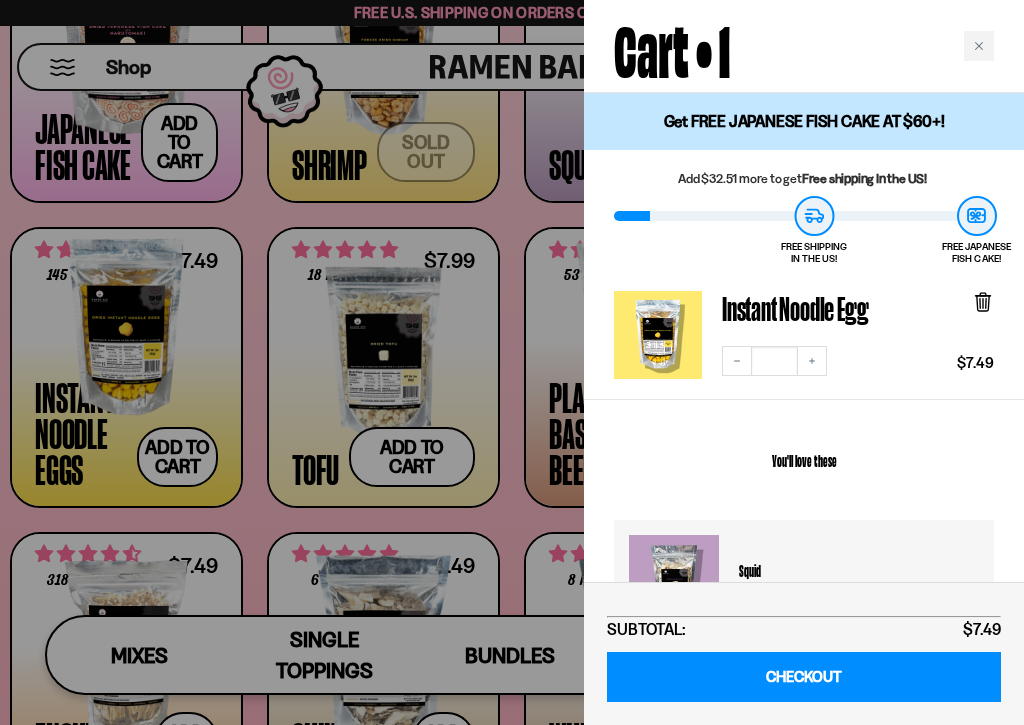 click on "CHECKOUT" at bounding box center (804, 677) 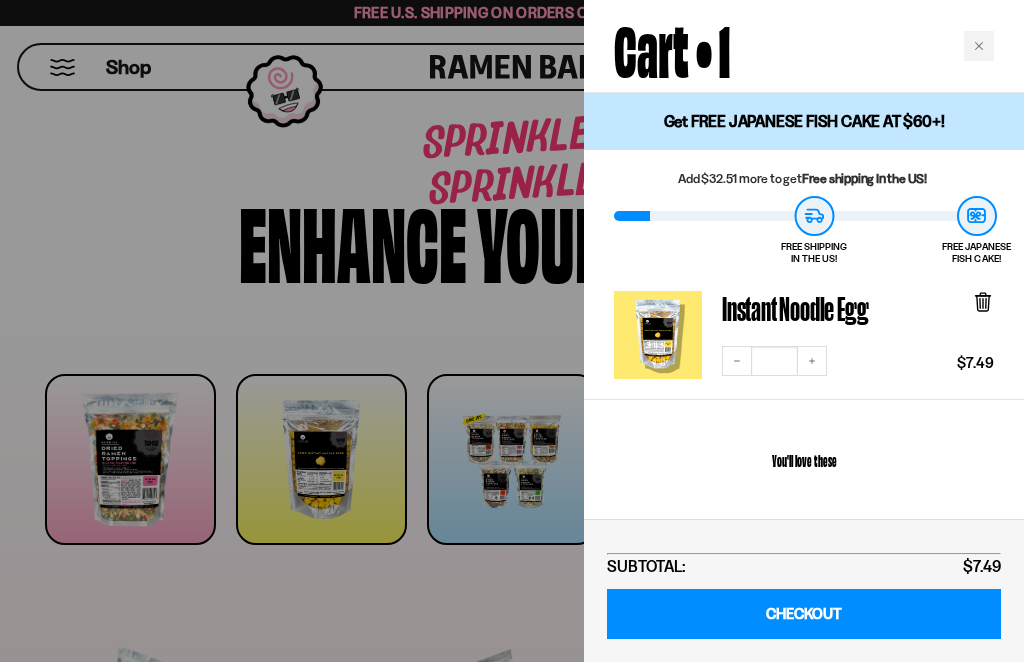 scroll, scrollTop: 1592, scrollLeft: 0, axis: vertical 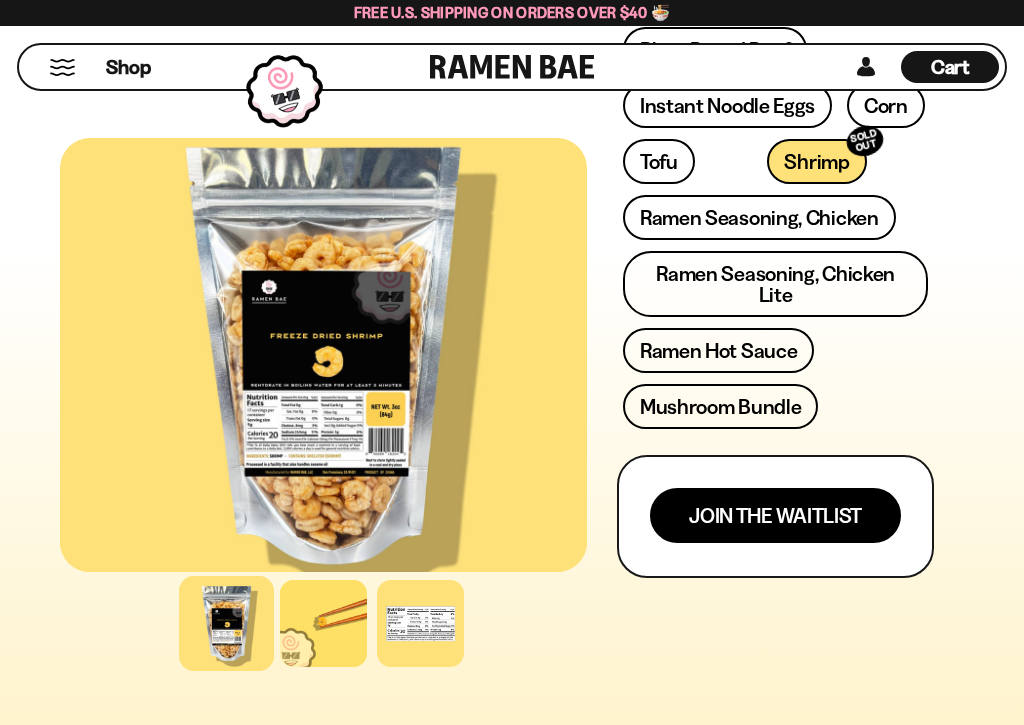 click on "Join the waitlist" at bounding box center (775, 515) 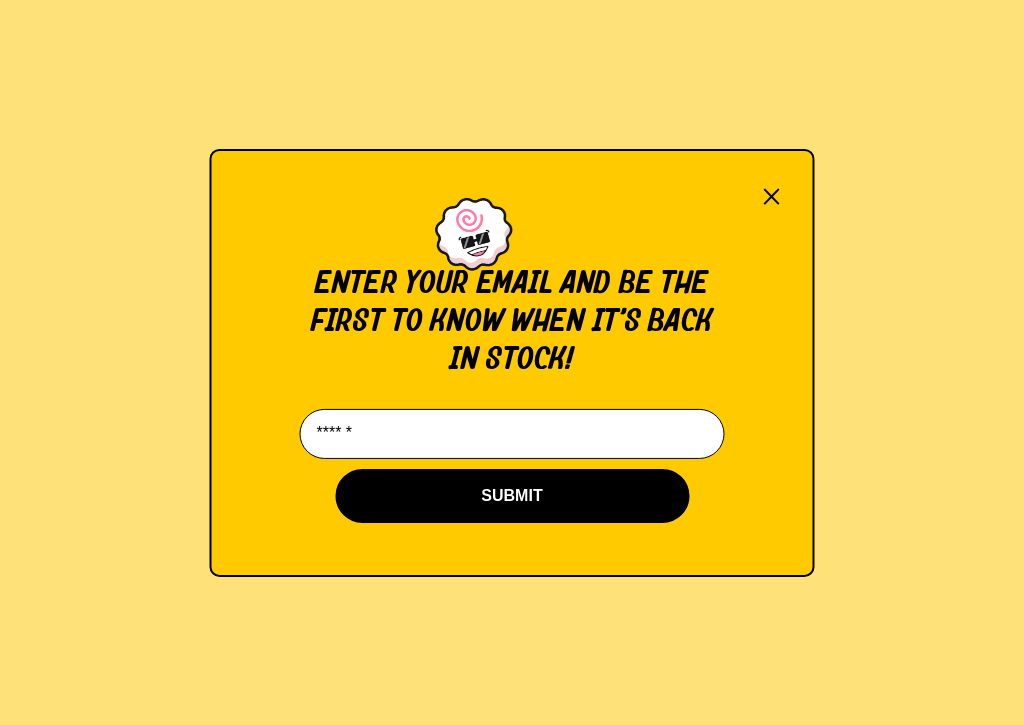 scroll, scrollTop: 0, scrollLeft: 0, axis: both 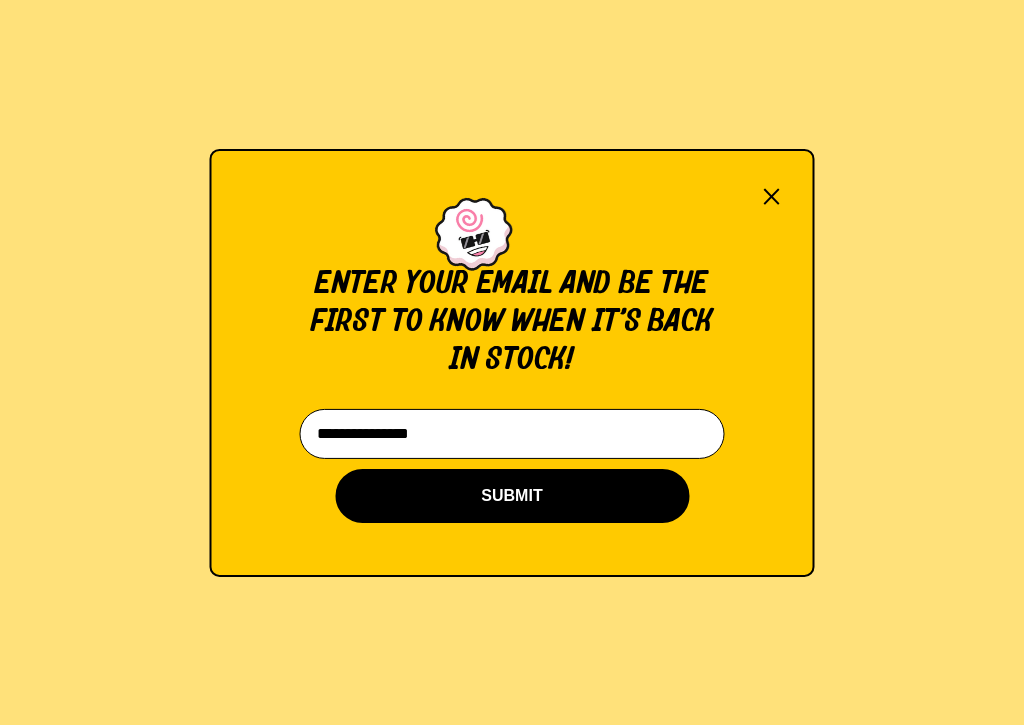 click on "SUBMIT" at bounding box center [512, 496] 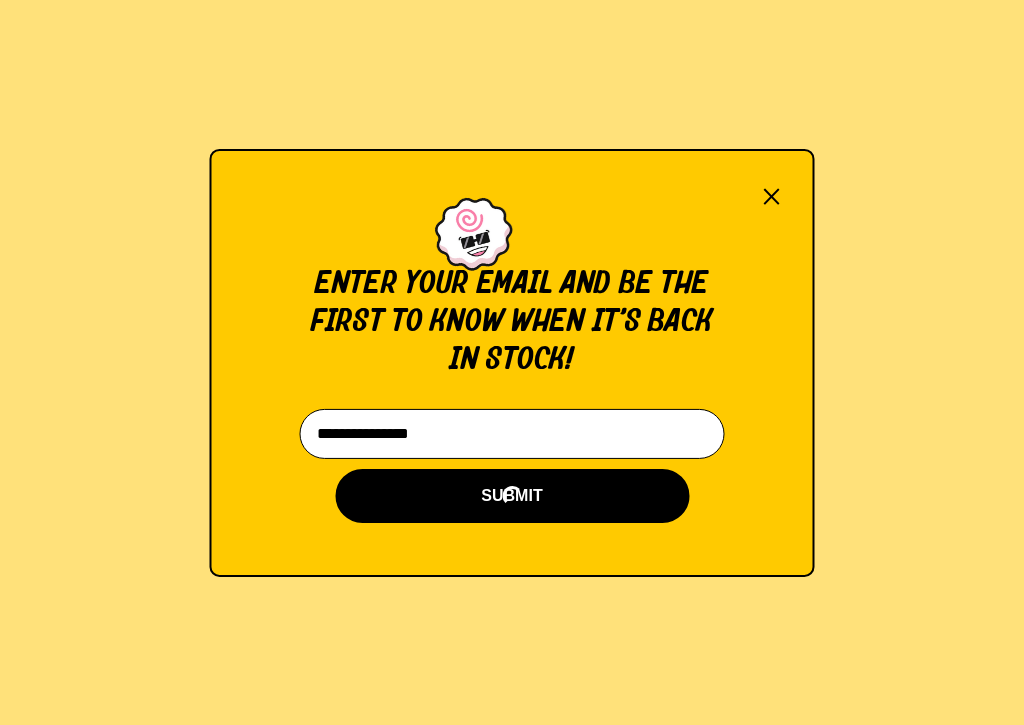 click on "×" at bounding box center (772, 196) 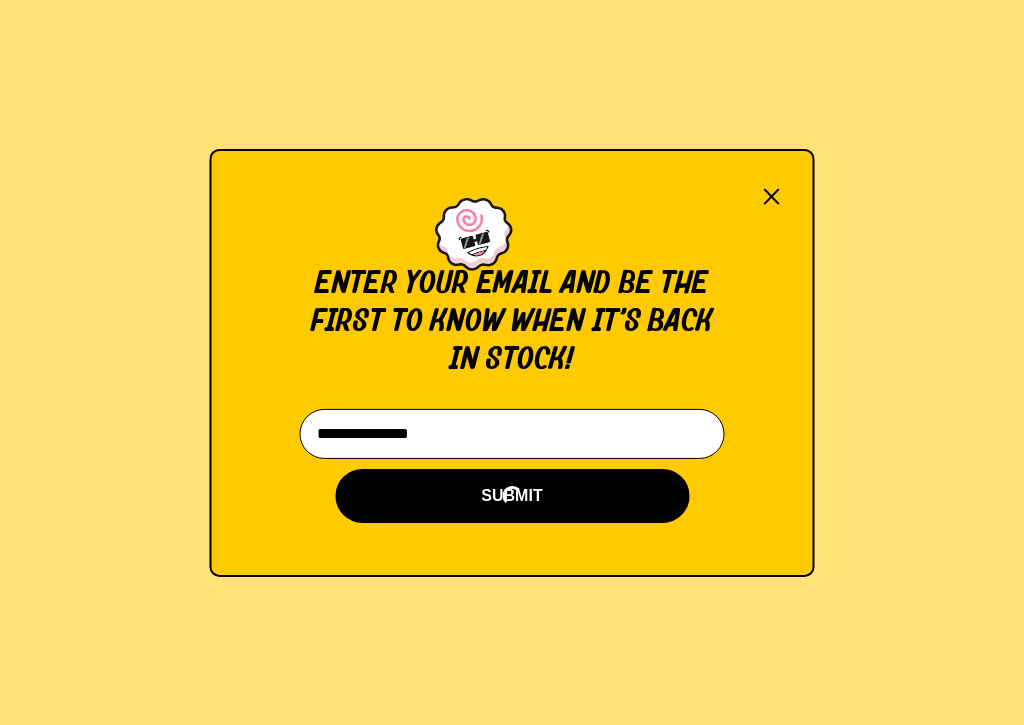 scroll, scrollTop: 1001, scrollLeft: 0, axis: vertical 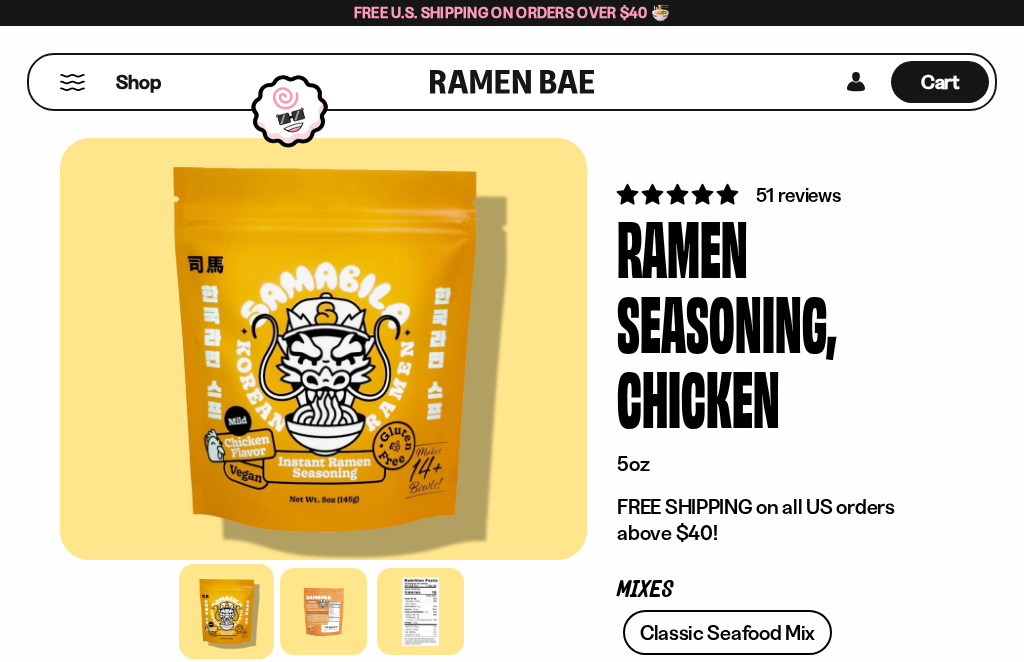 click at bounding box center [420, 611] 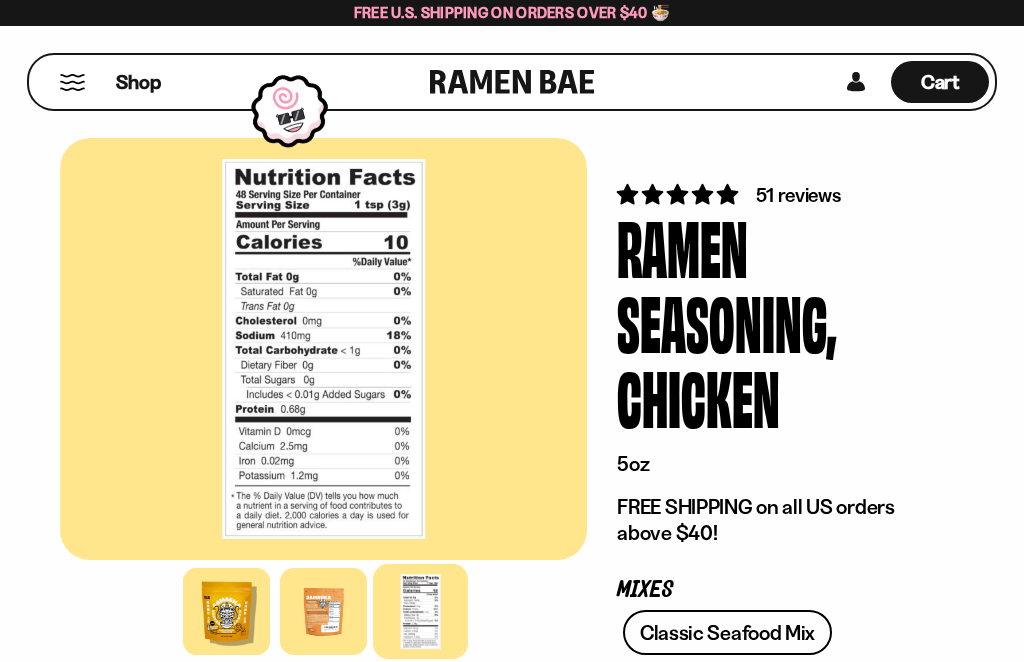 click at bounding box center [323, 611] 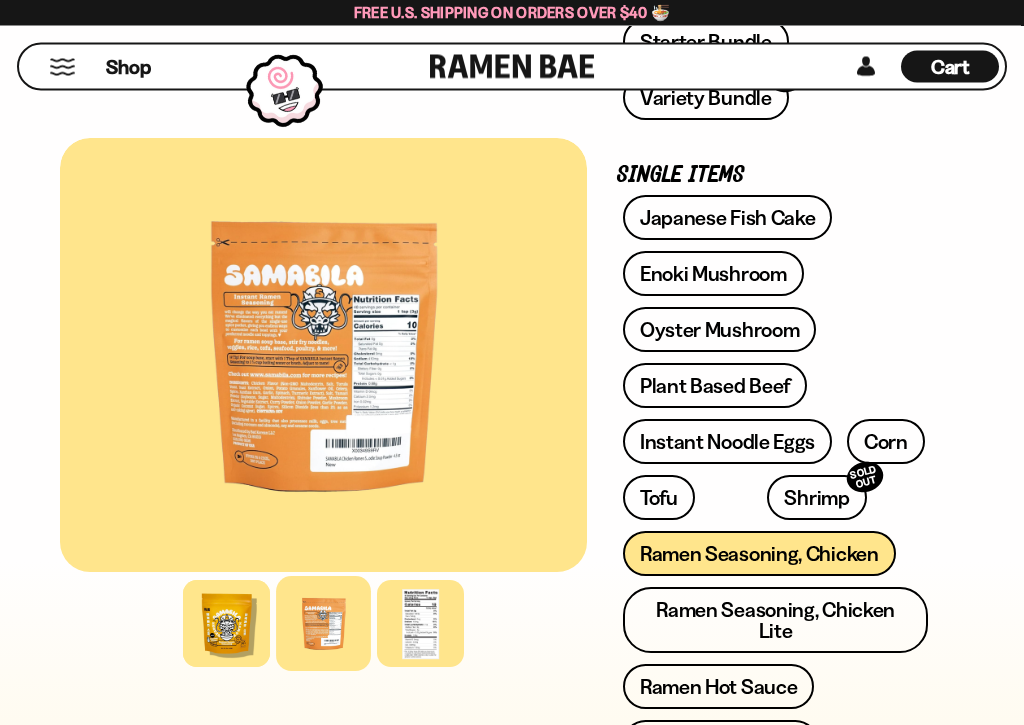 scroll, scrollTop: 816, scrollLeft: 0, axis: vertical 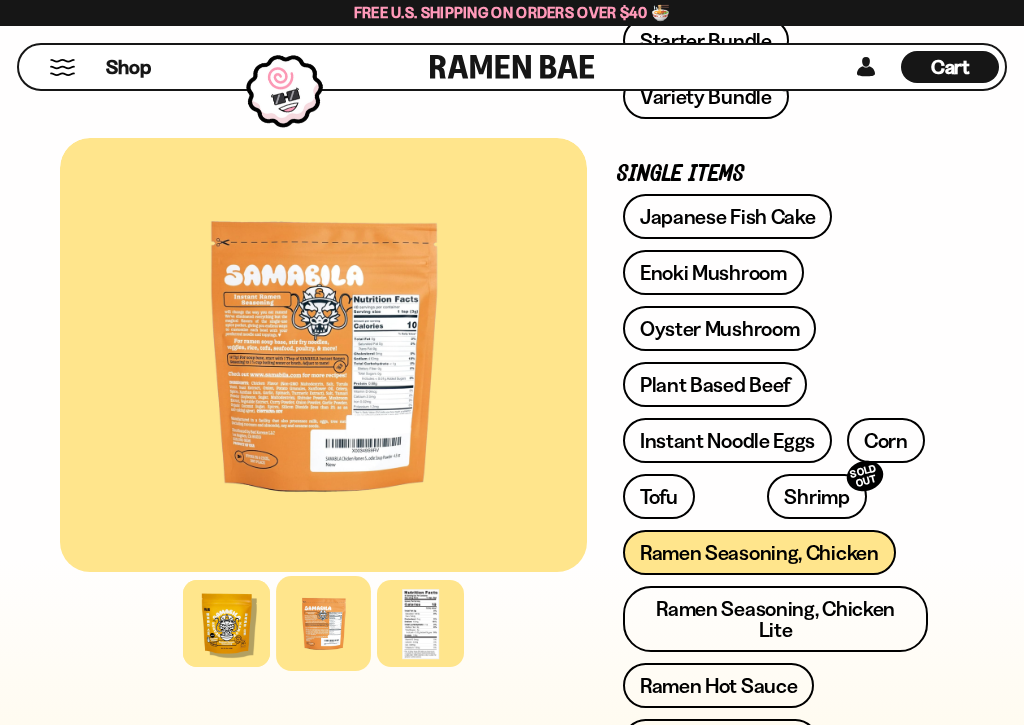 click on "Japanese Fish Cake" at bounding box center (728, 216) 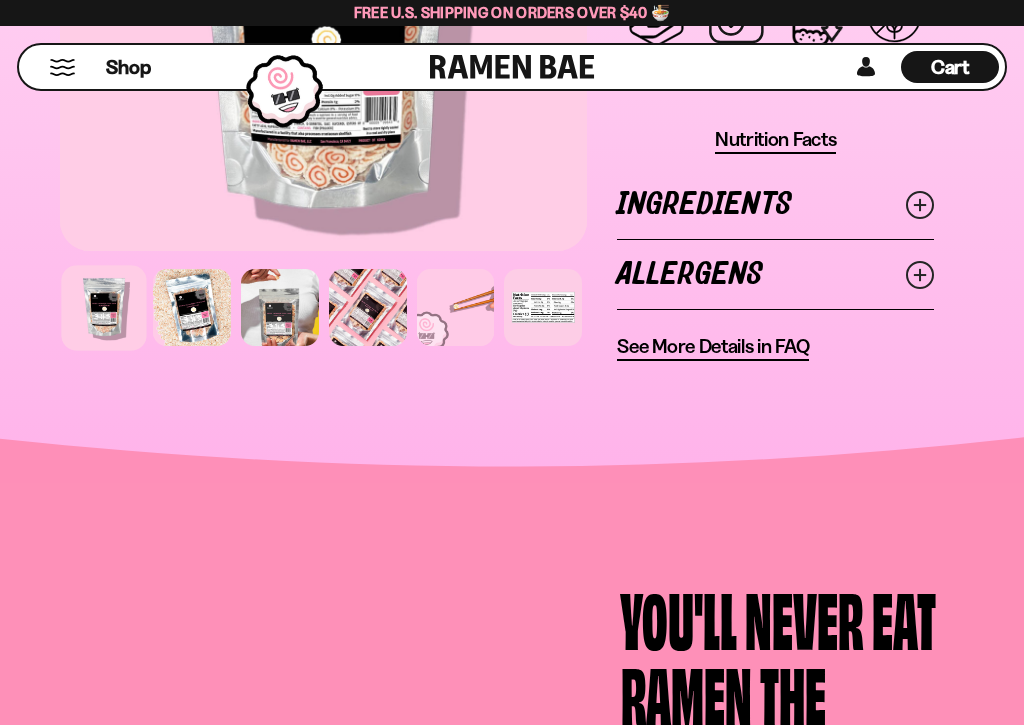scroll, scrollTop: 2271, scrollLeft: 0, axis: vertical 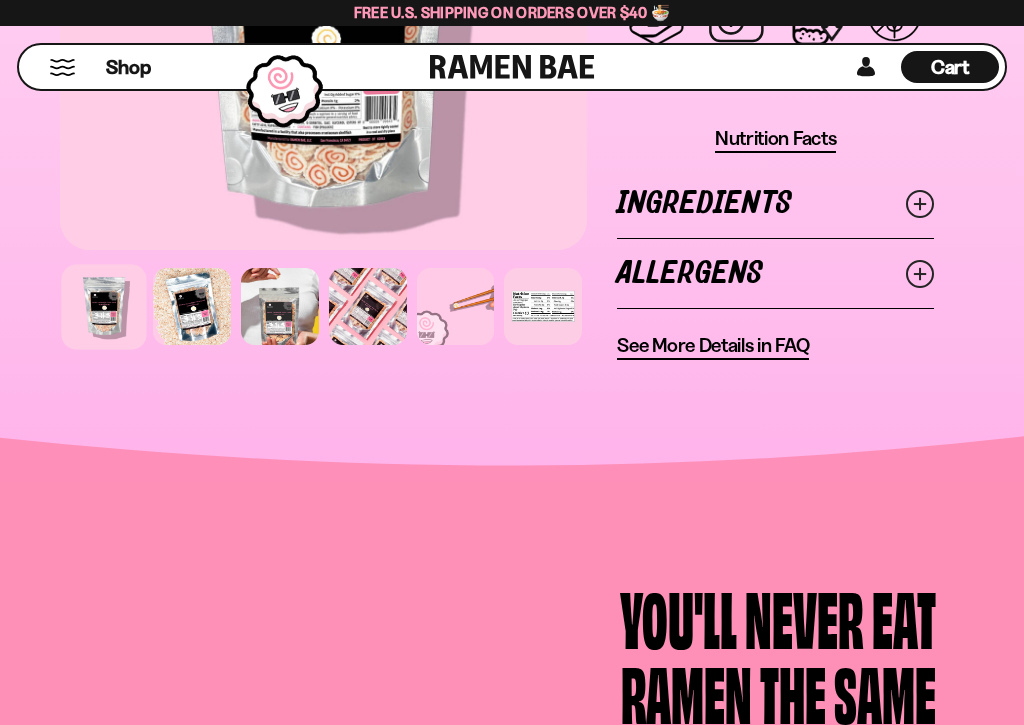 click on "Allergens" at bounding box center [775, 273] 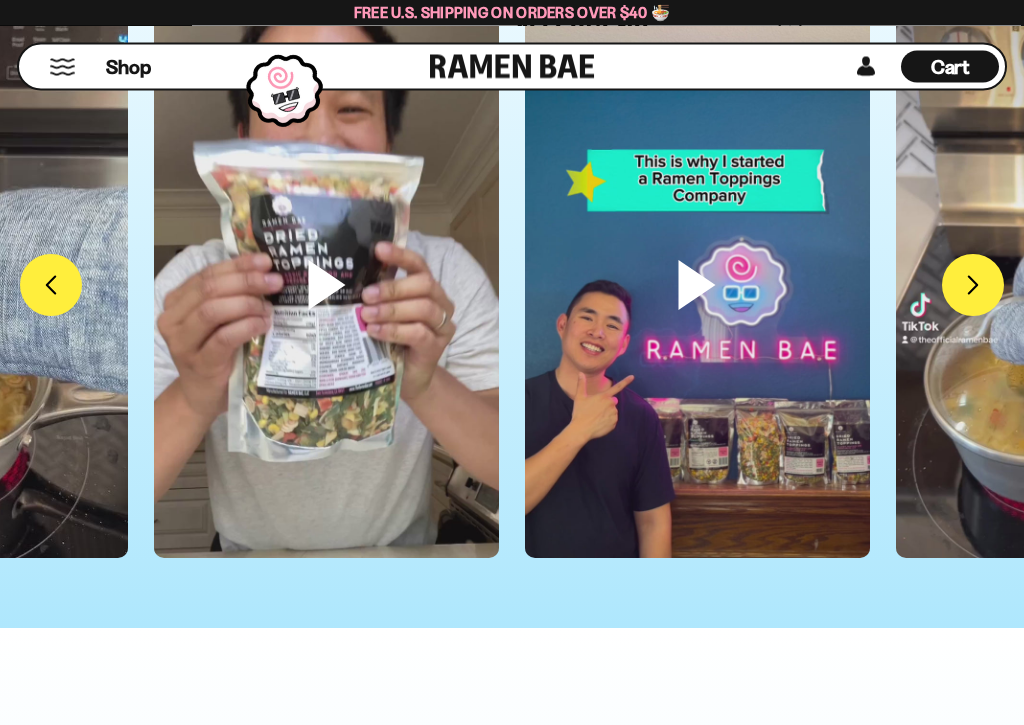 scroll, scrollTop: 6163, scrollLeft: 0, axis: vertical 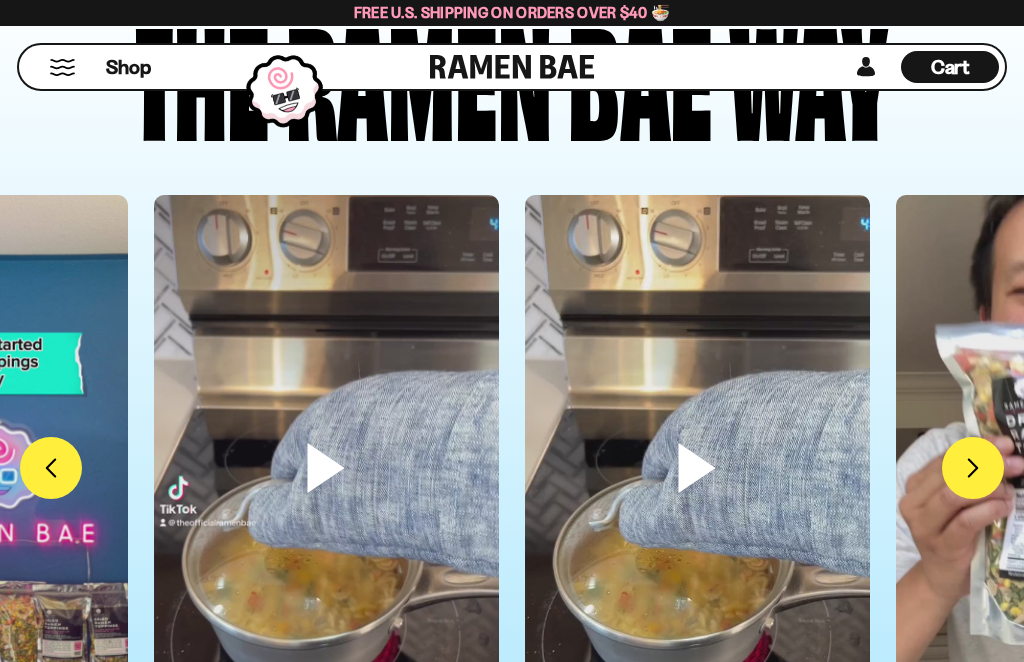 click on "Cart" at bounding box center [950, 67] 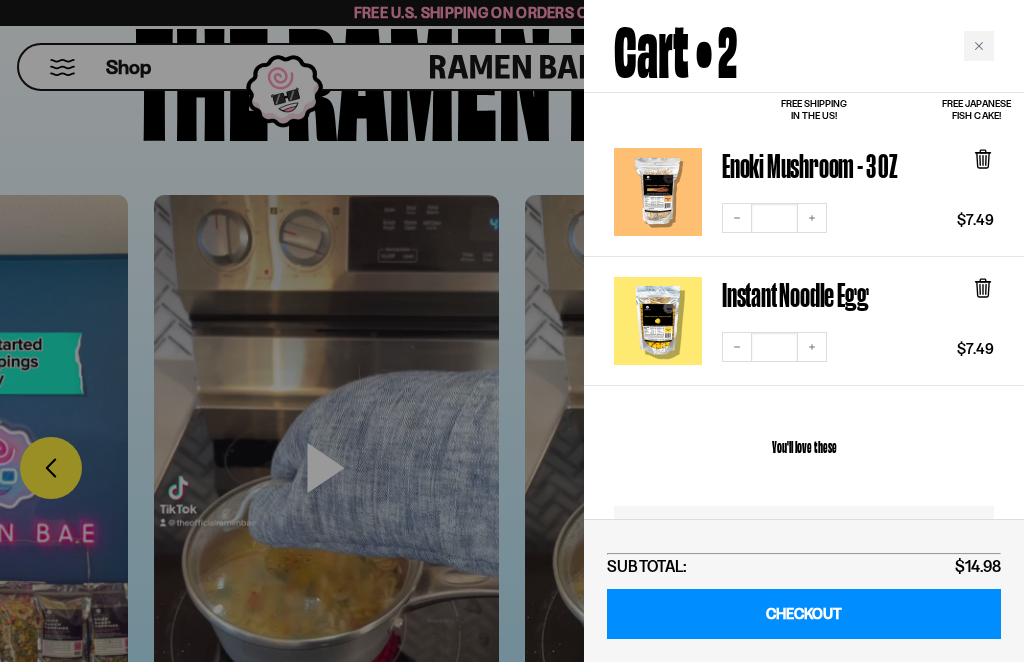 scroll, scrollTop: 131, scrollLeft: 0, axis: vertical 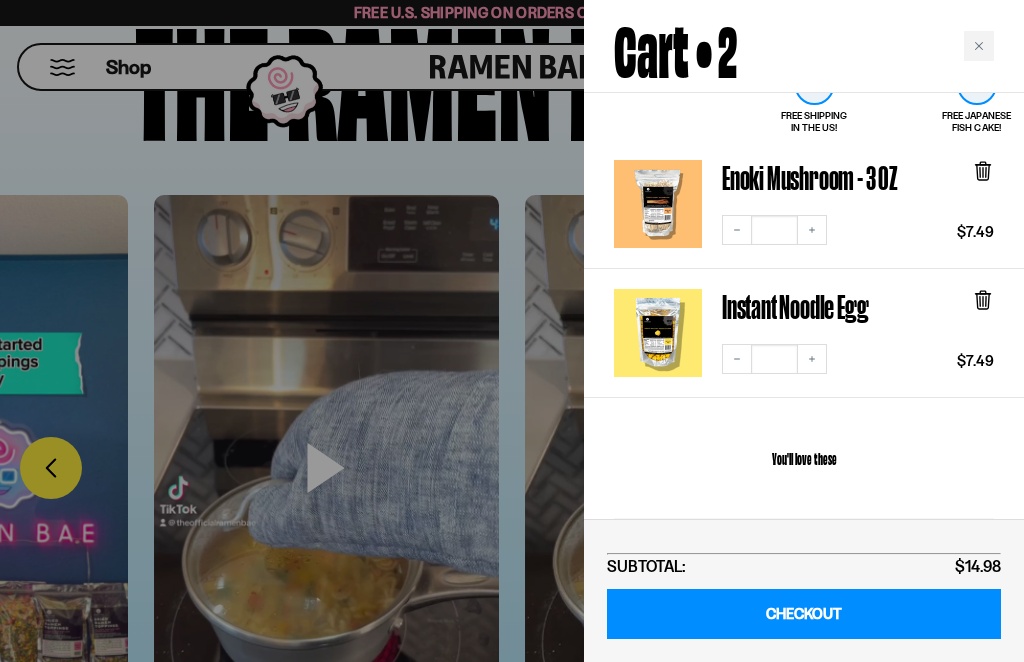 click 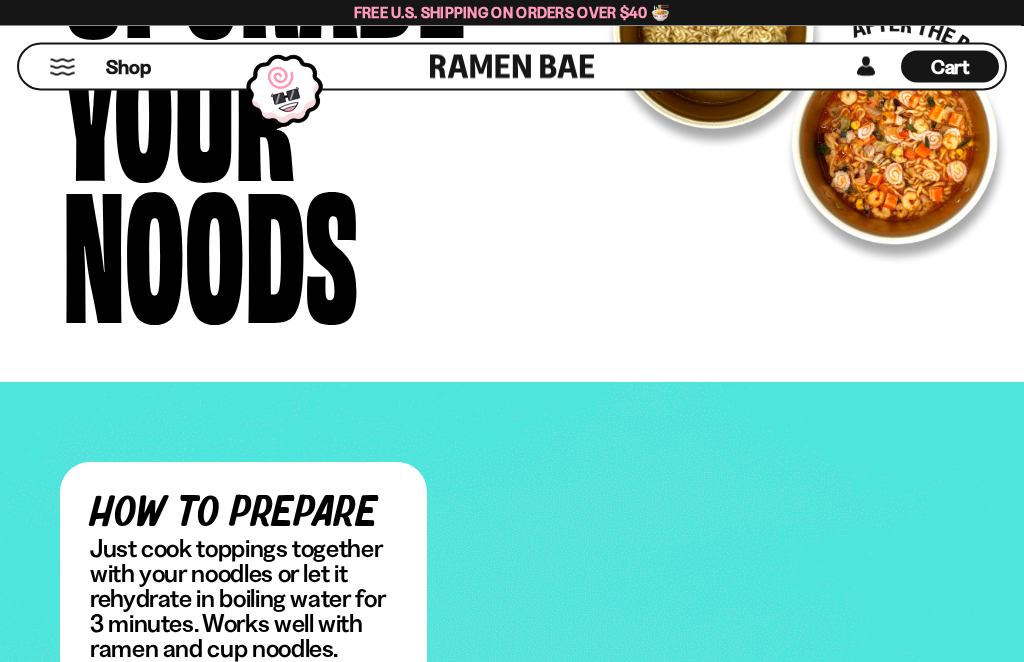 scroll, scrollTop: 3864, scrollLeft: 0, axis: vertical 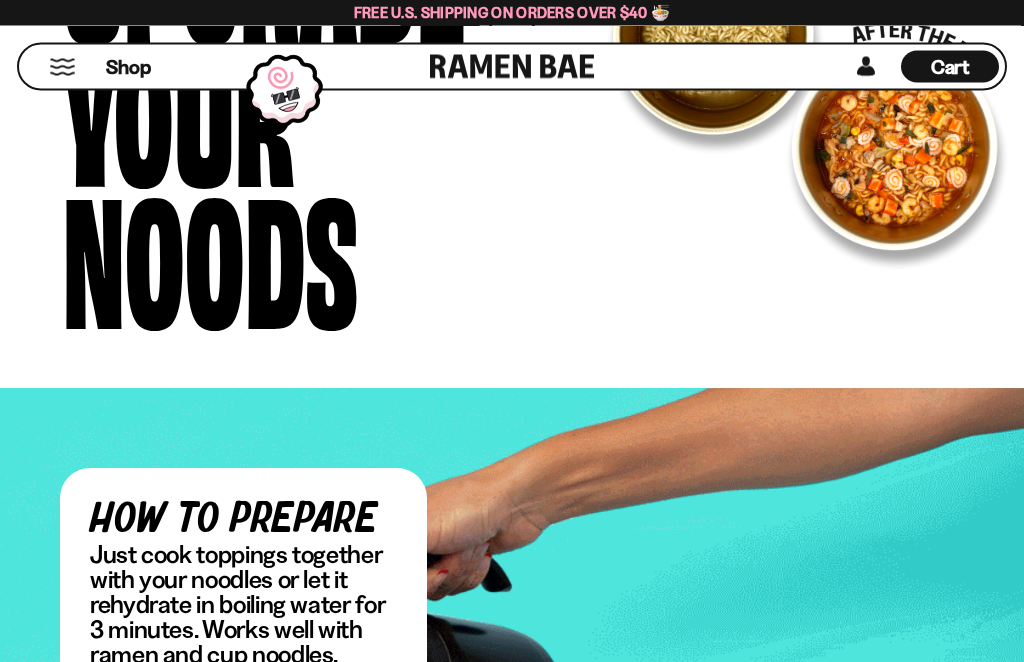click on "Shop" at bounding box center [128, 67] 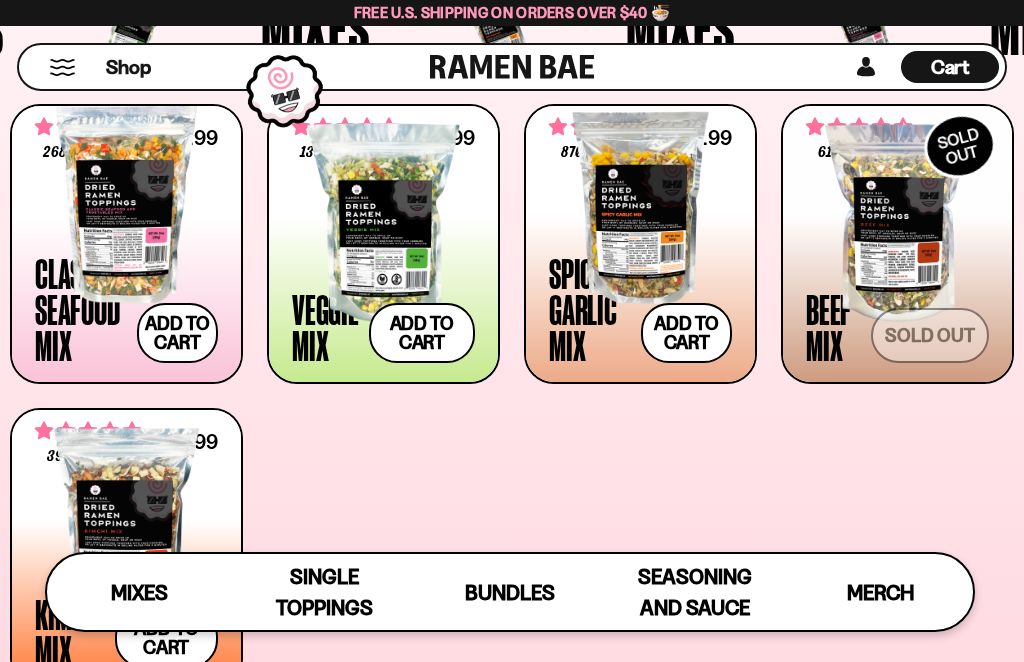 scroll, scrollTop: 1519, scrollLeft: 0, axis: vertical 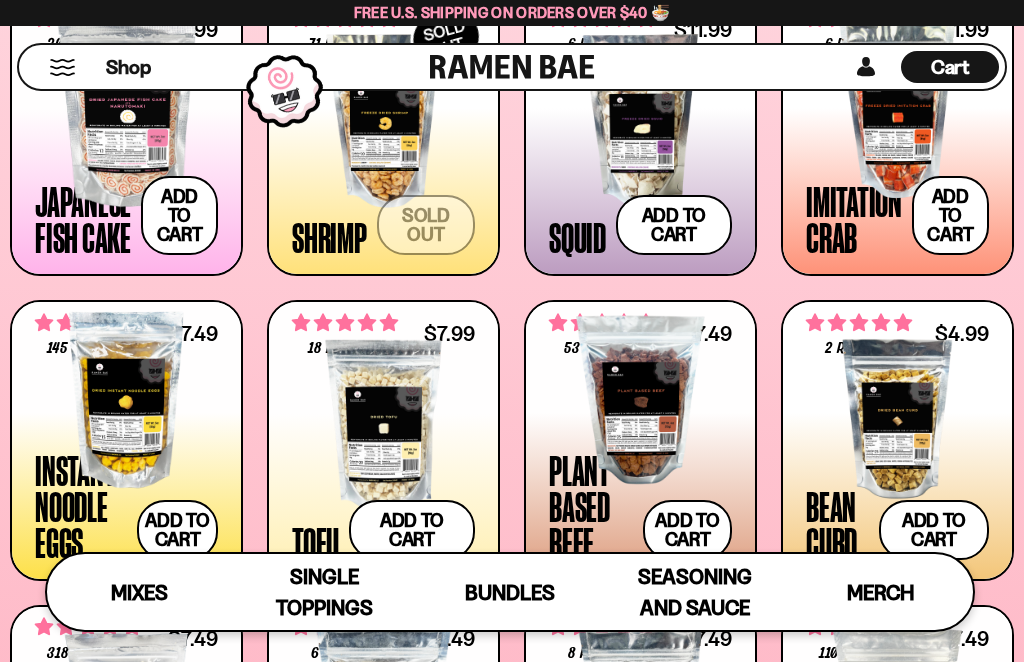 click on "207 reviews
$9.99
Japanese Fish Cake
Add to cart
Add
—
Regular price
$9.99
Regular price
Sale price
$9.99
Unit price
/
per" at bounding box center [512, 897] 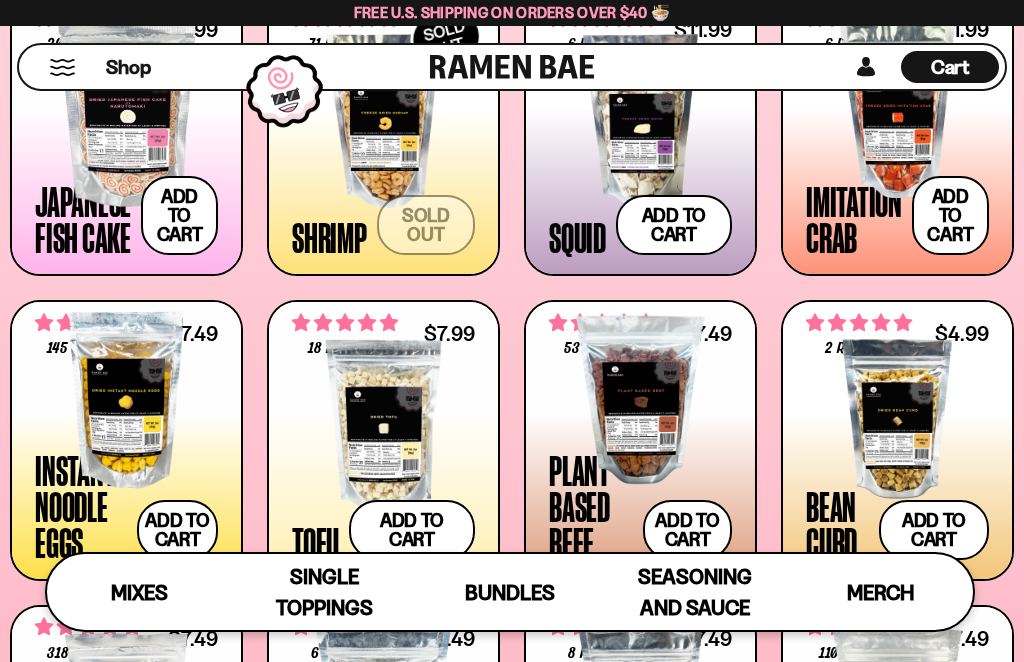 click on "207 reviews
$9.99
Japanese Fish Cake
Add to cart
Add
—
Regular price
$9.99
Regular price
Sale price
$9.99
Unit price
/
per" at bounding box center (512, 897) 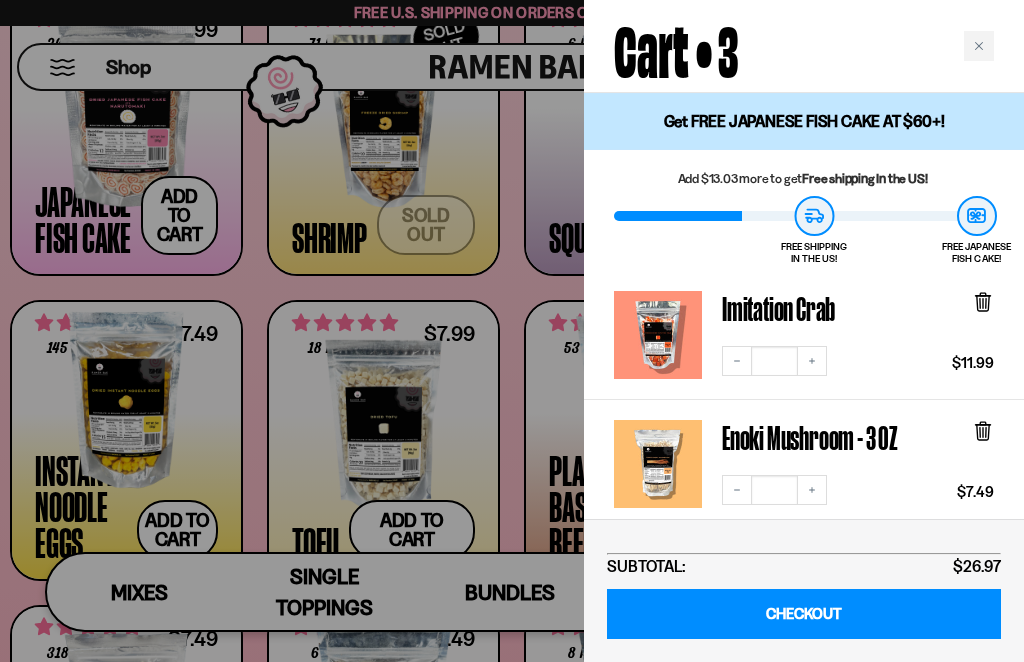 click 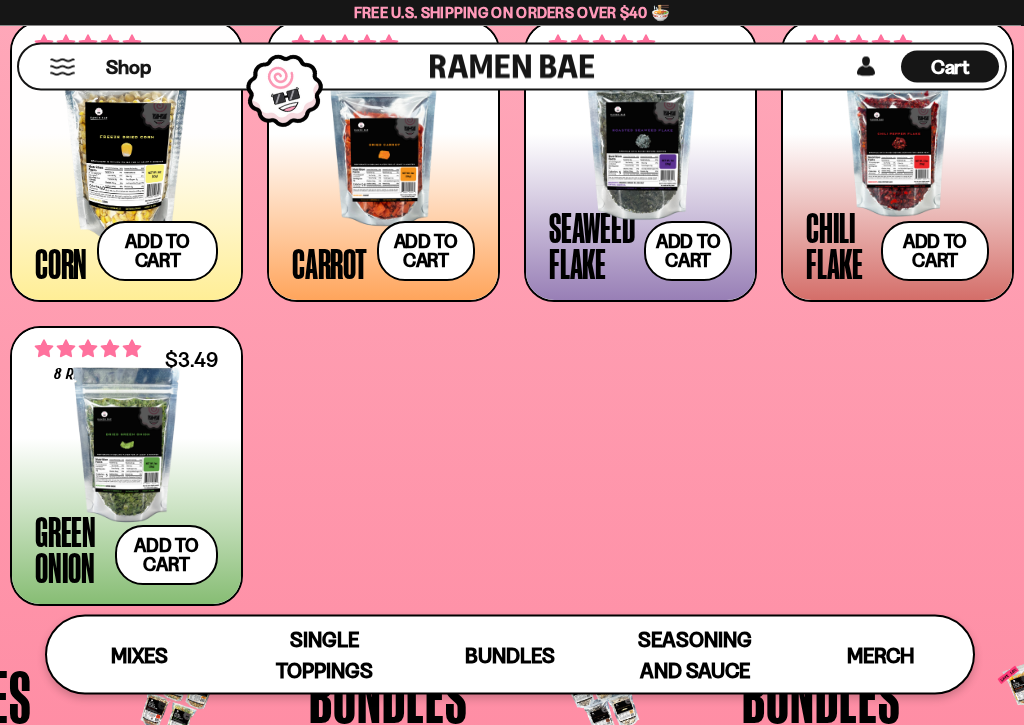 scroll, scrollTop: 2711, scrollLeft: 0, axis: vertical 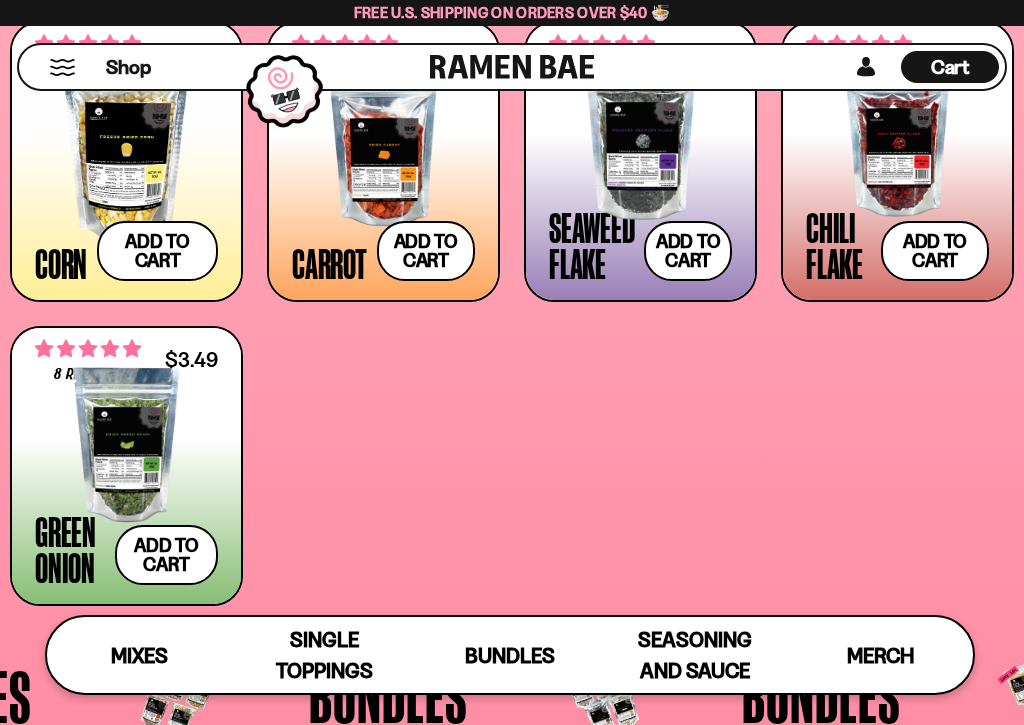 click on "Add to cart
Add
—
Regular price
$3.49
Regular price
Sale price
$3.49
Unit price
/
per" at bounding box center (166, 555) 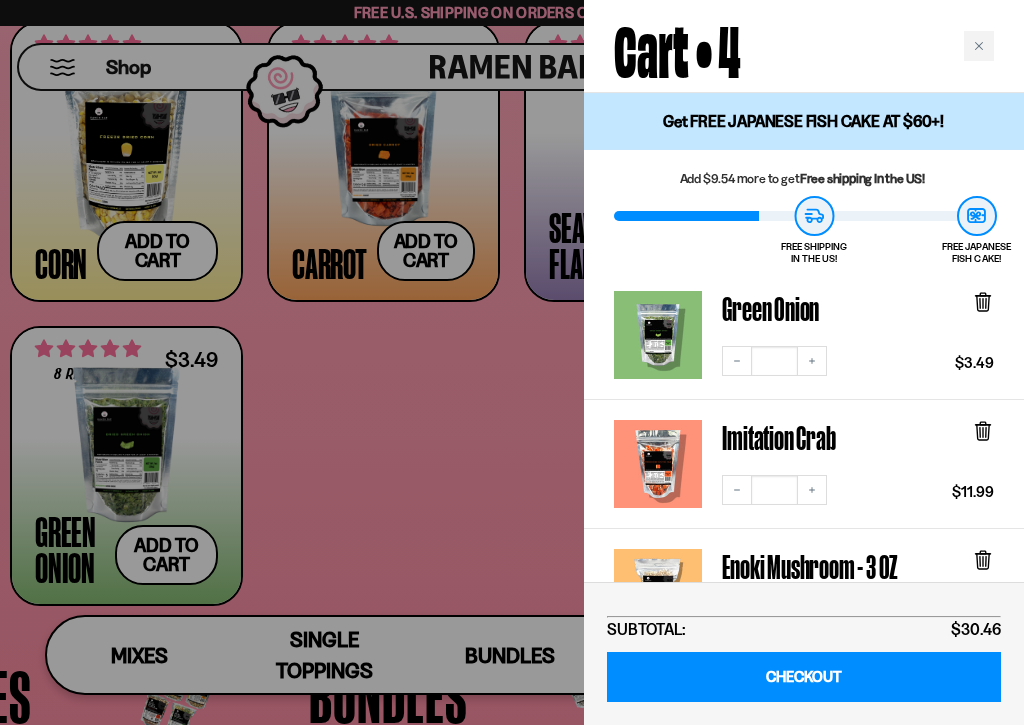 click 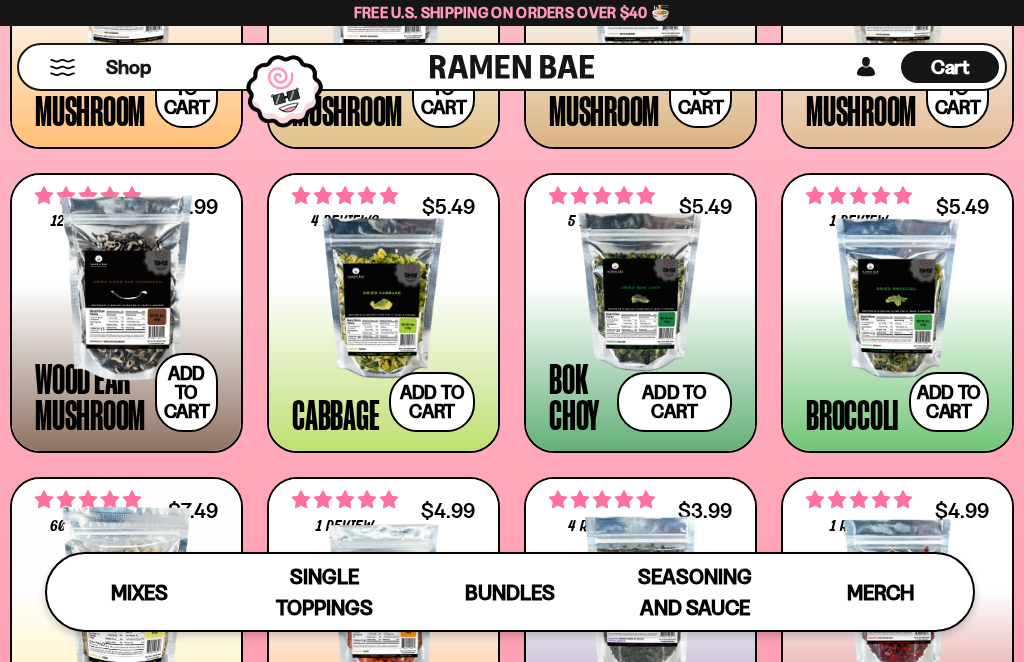 scroll, scrollTop: 2254, scrollLeft: 0, axis: vertical 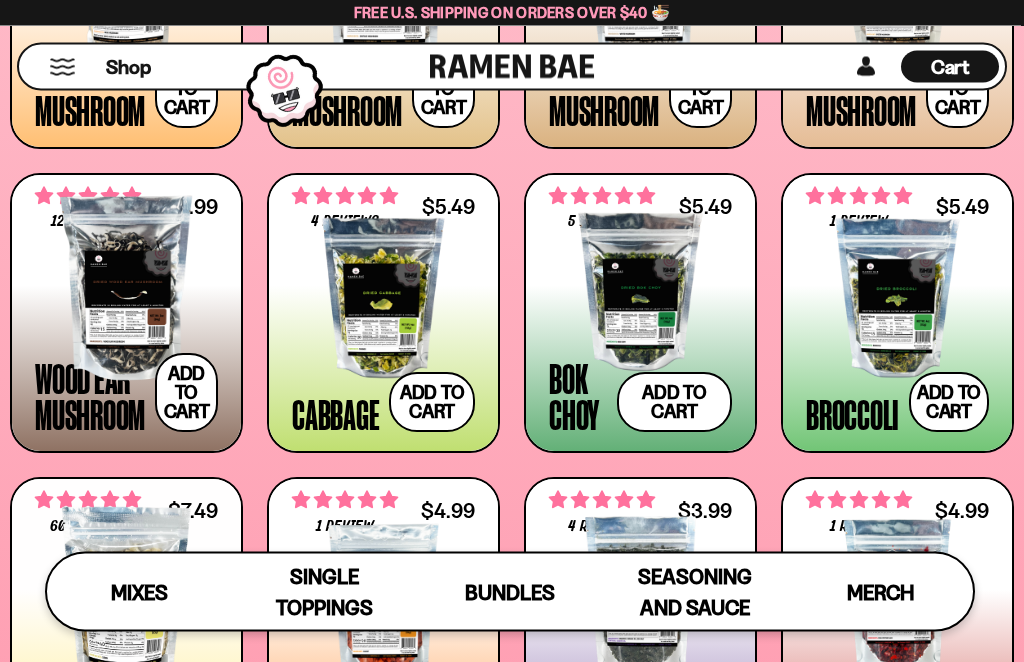 click on "Add to cart
Add
—
Regular price
$5.49
Regular price
Sale price
$5.49
Unit price
/
per" at bounding box center [674, 403] 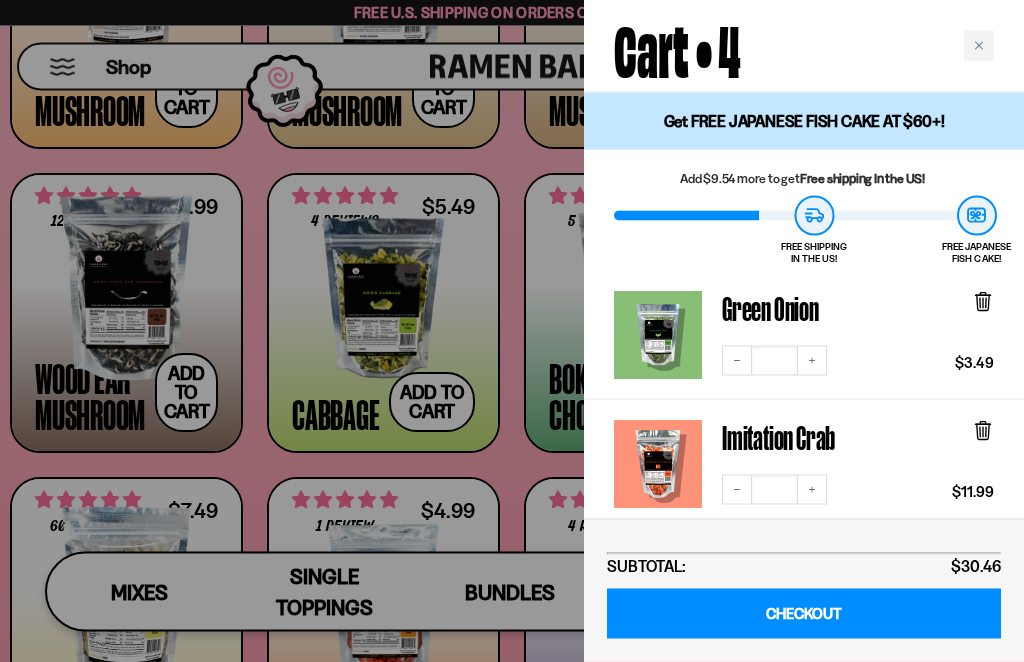 scroll, scrollTop: 2255, scrollLeft: 0, axis: vertical 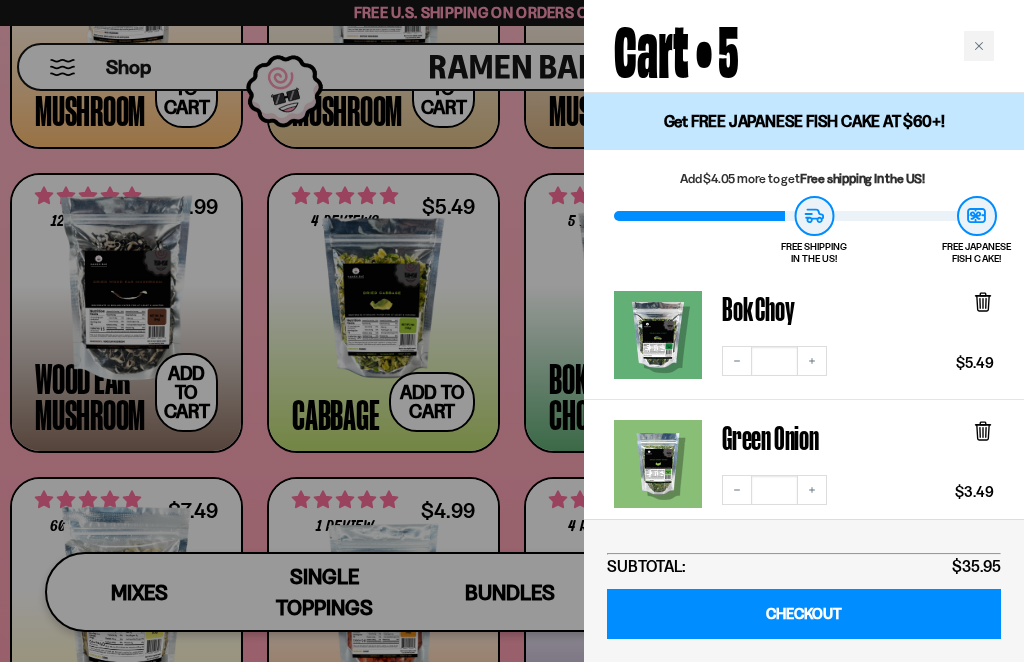 click at bounding box center (979, 46) 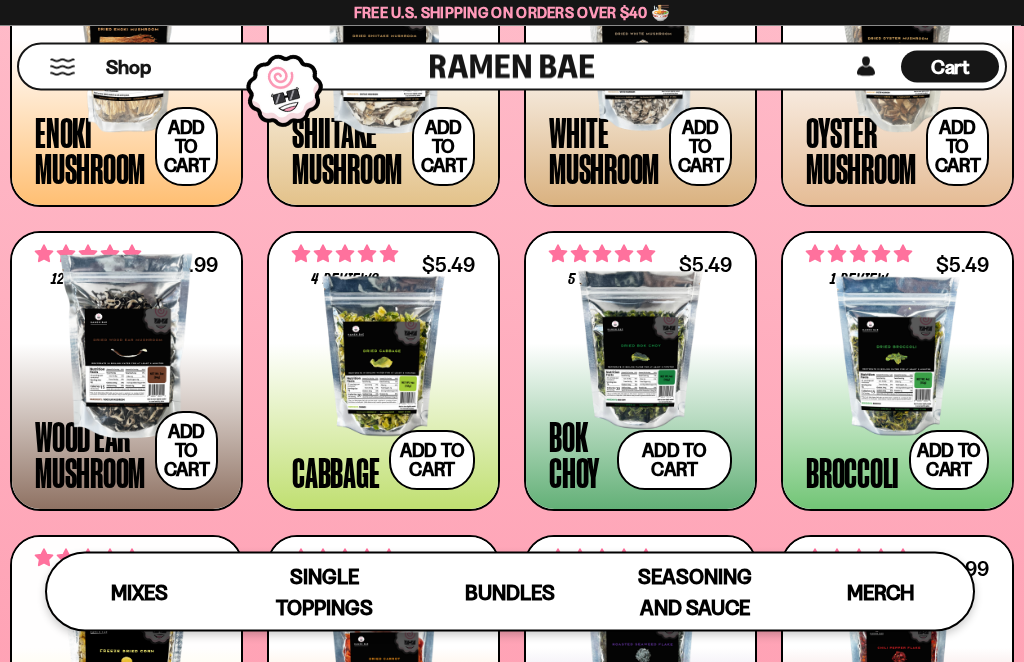 scroll, scrollTop: 2193, scrollLeft: 0, axis: vertical 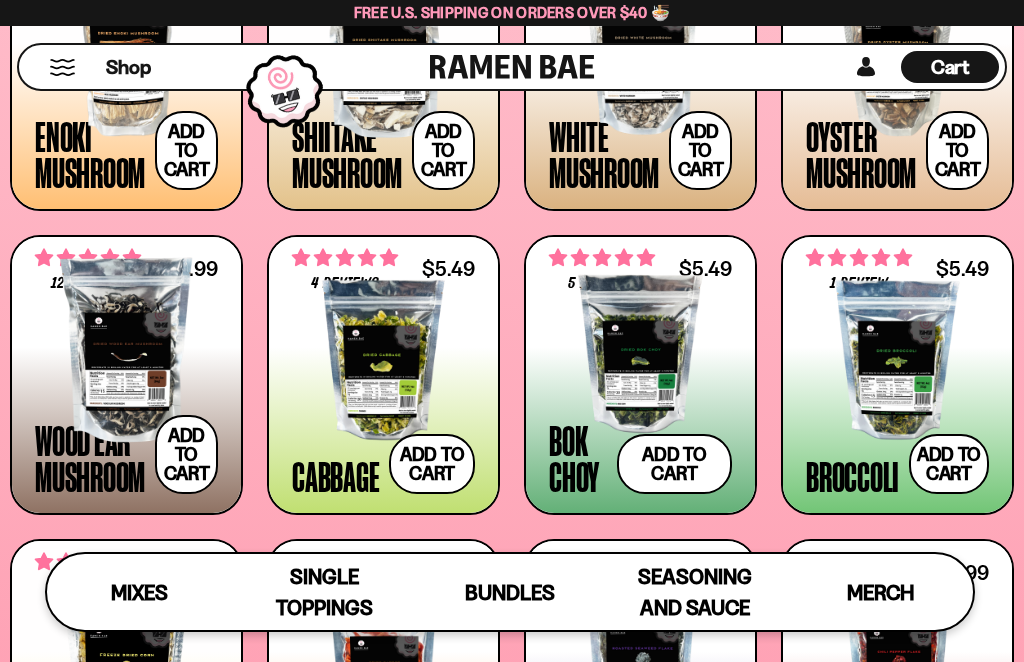 click on "Add to cart
Add
—
Regular price
$5.49
Regular price
Sale price
$5.49
Unit price
/
per" at bounding box center (432, 464) 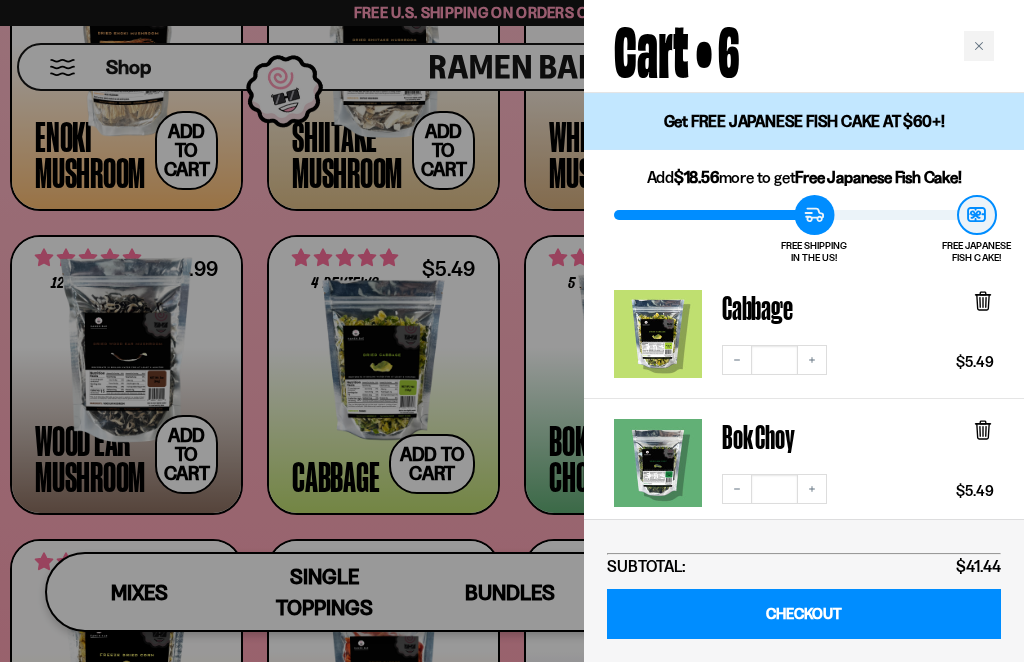 click at bounding box center [979, 46] 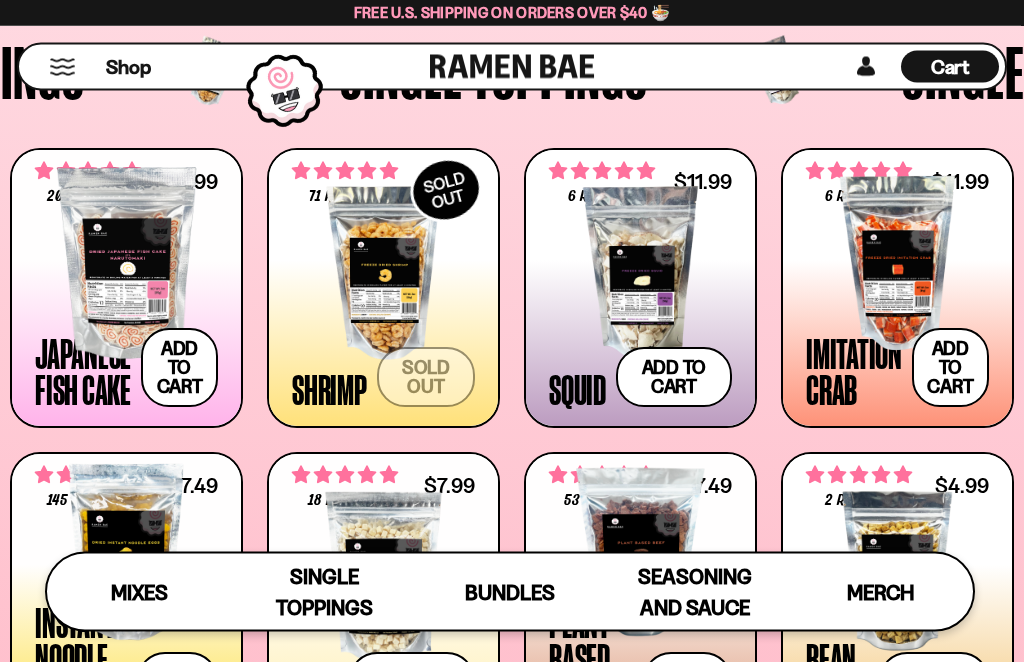 scroll, scrollTop: 1353, scrollLeft: 0, axis: vertical 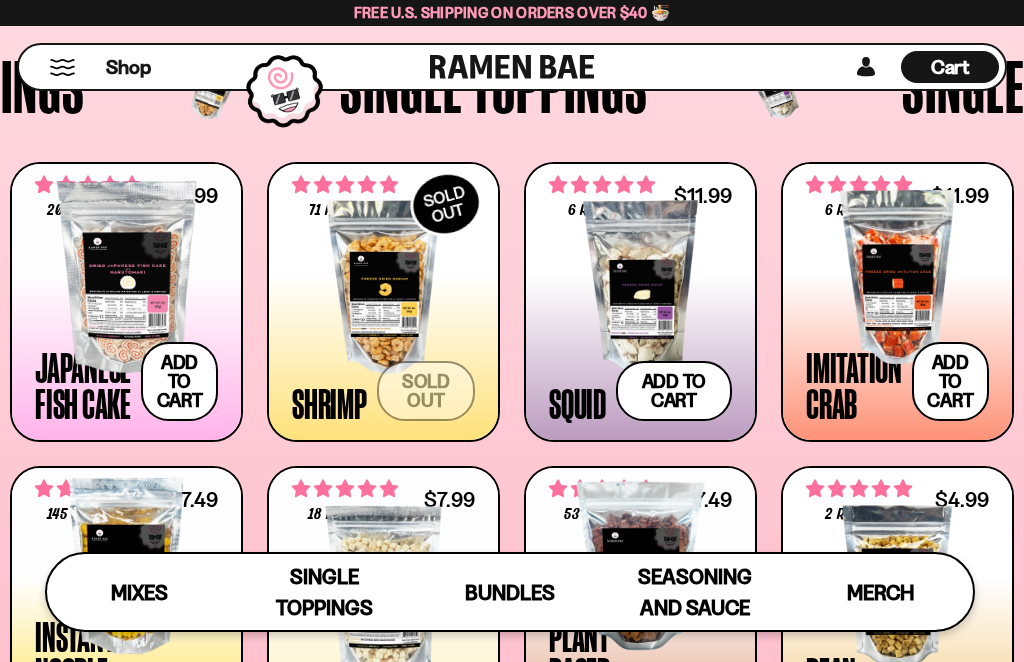 click on "Add to cart
Add
—
Regular price
$9.99
Regular price
Sale price
$9.99
Unit price
/
per" at bounding box center [179, 381] 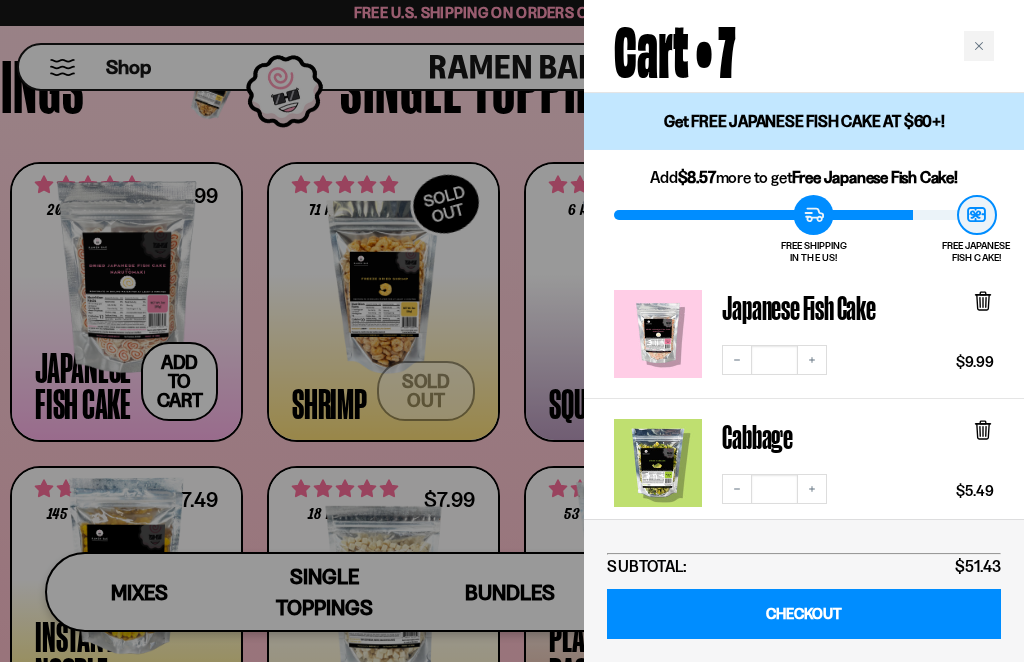 click at bounding box center [979, 46] 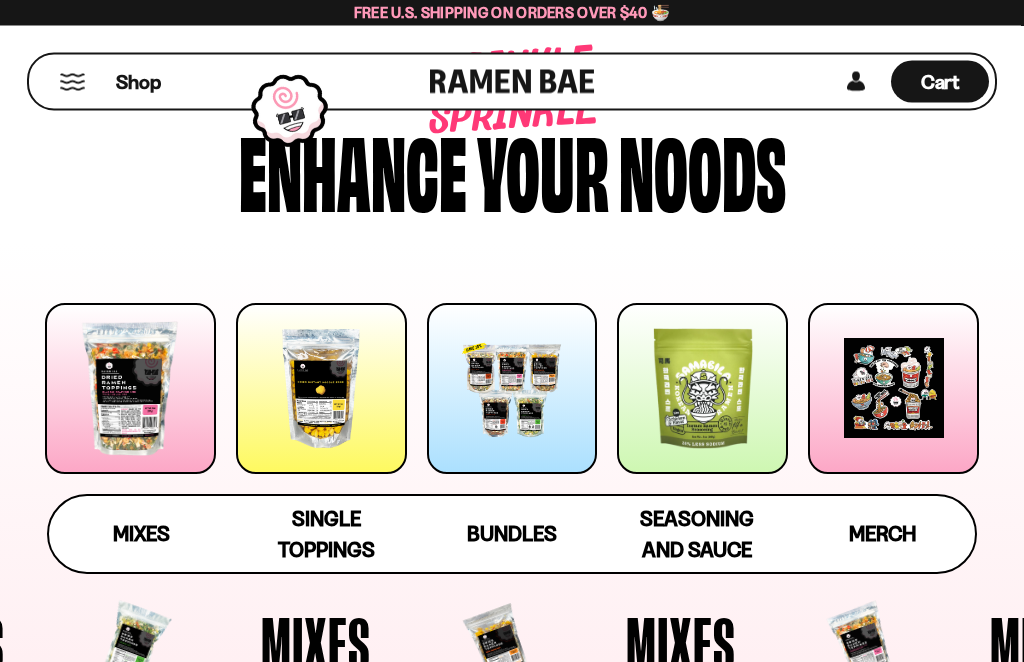 scroll, scrollTop: 0, scrollLeft: 0, axis: both 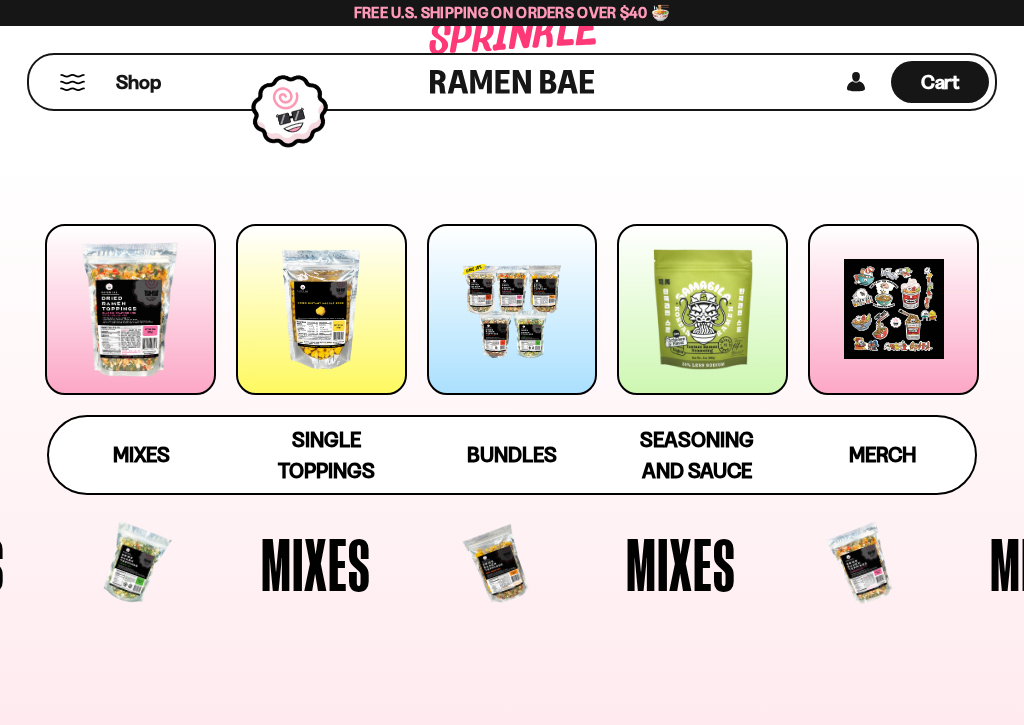 click on "Merch" at bounding box center [882, 454] 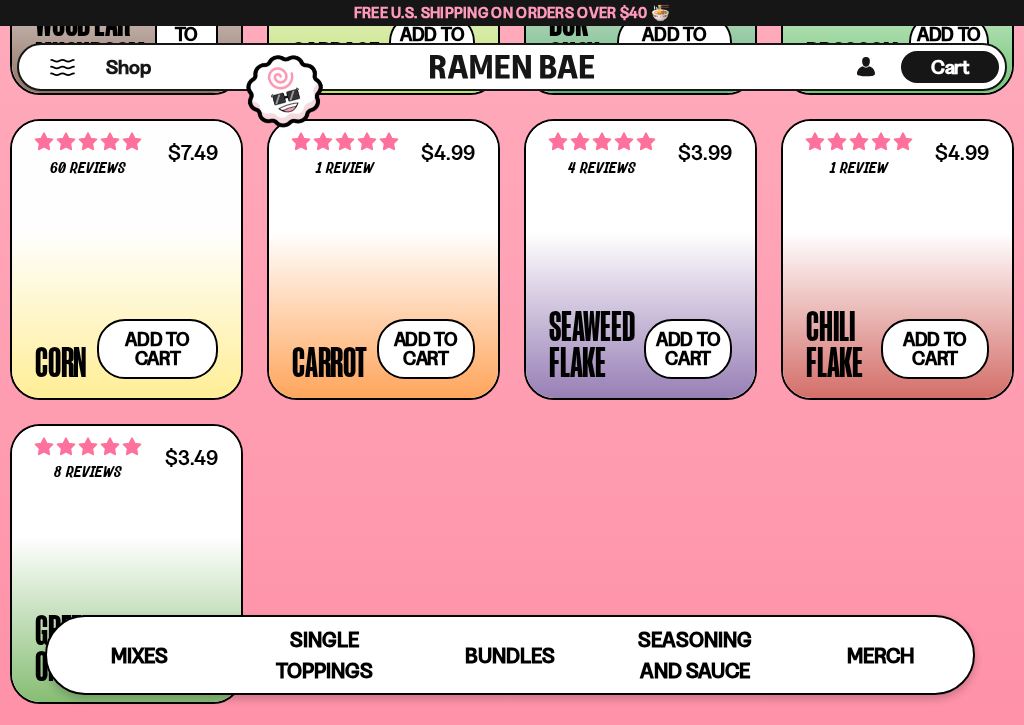 scroll, scrollTop: 2629, scrollLeft: 0, axis: vertical 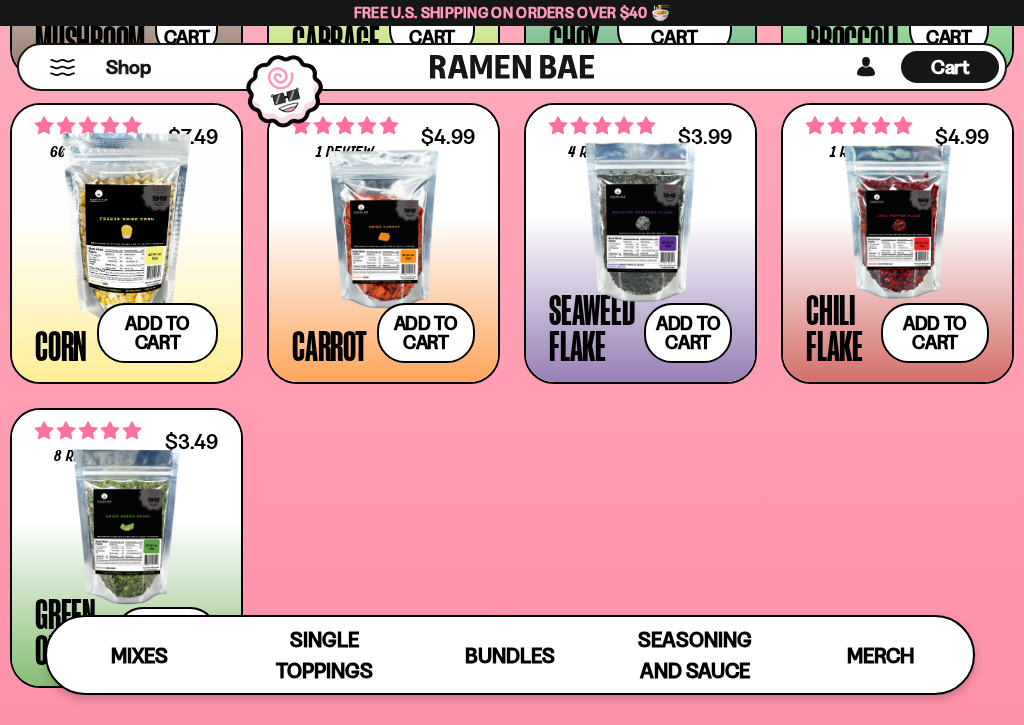 click on "207 reviews
$9.99
Japanese Fish Cake
Add to cart
Add
—
Regular price
$9.99
Regular price
Sale price
$9.99
Unit price
/
per" at bounding box center [512, -213] 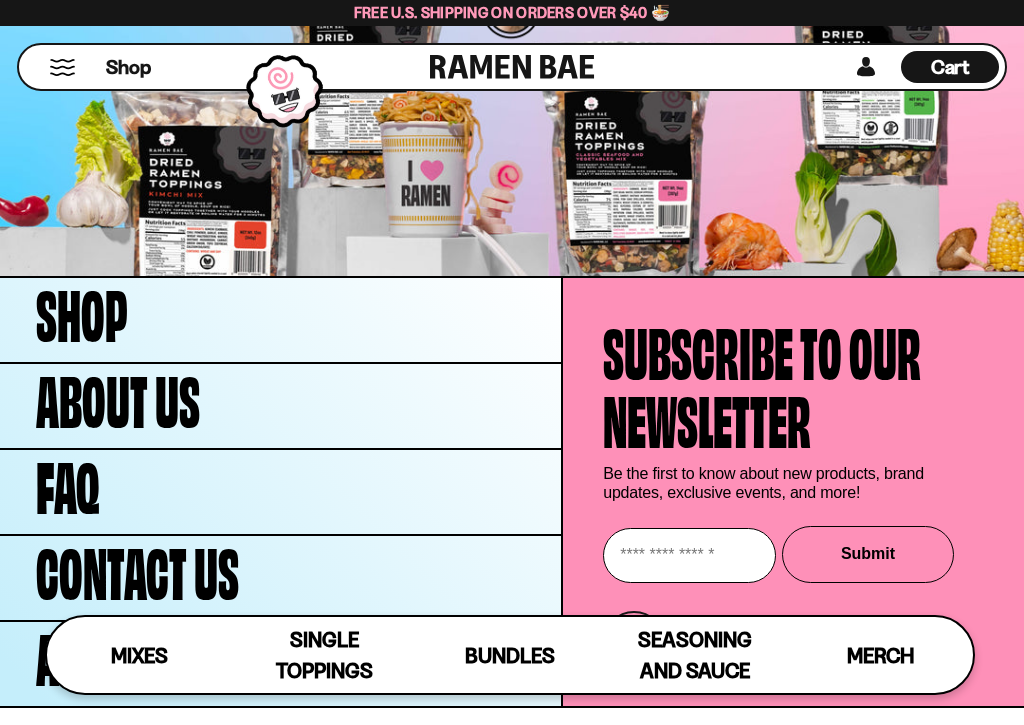 scroll, scrollTop: 5162, scrollLeft: 0, axis: vertical 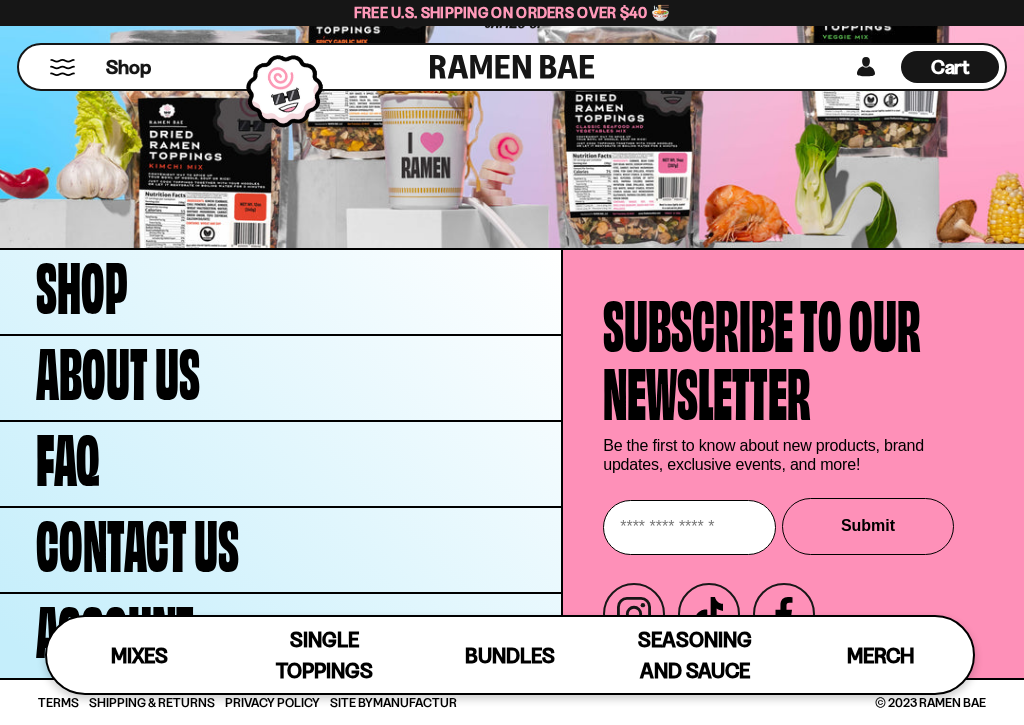 click on "Cart" at bounding box center (950, 67) 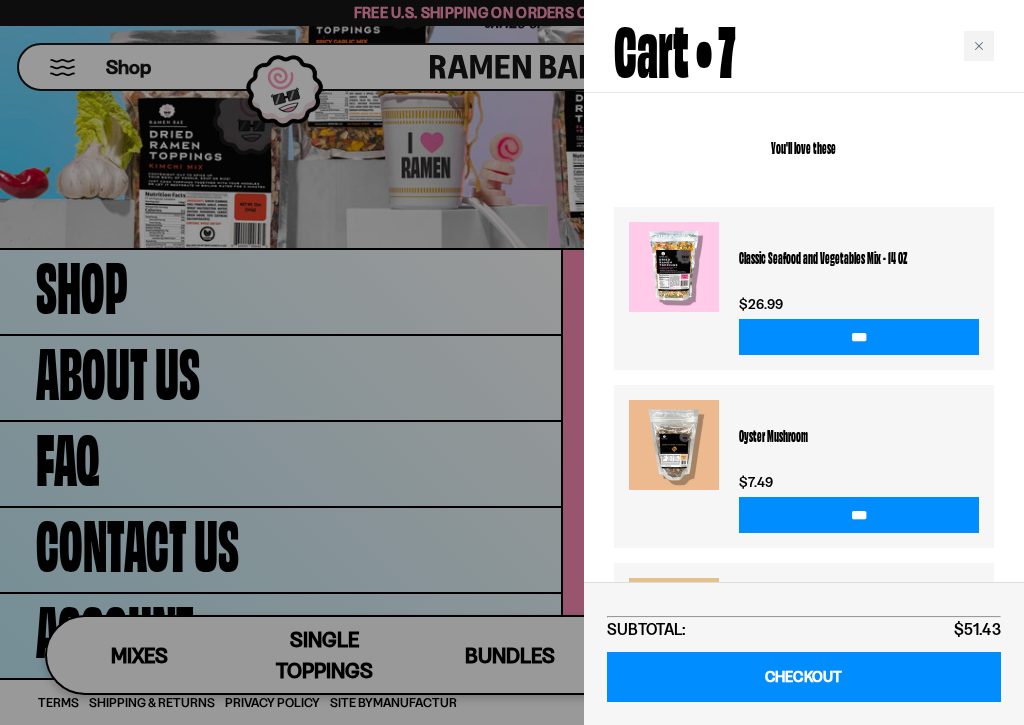scroll, scrollTop: 989, scrollLeft: 0, axis: vertical 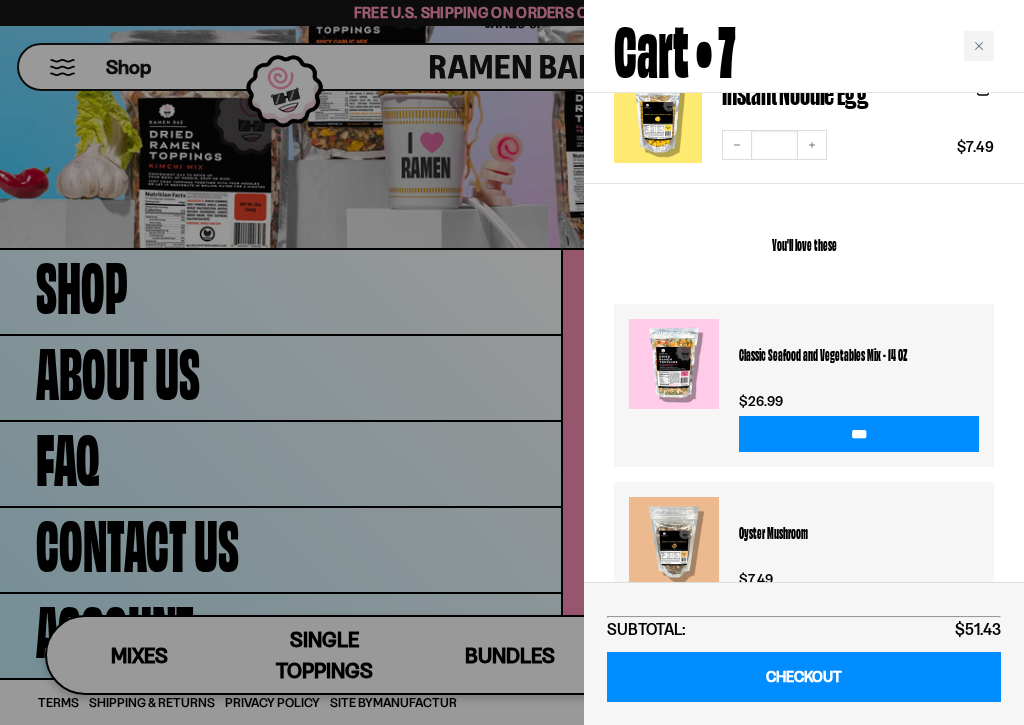 click at bounding box center [979, 46] 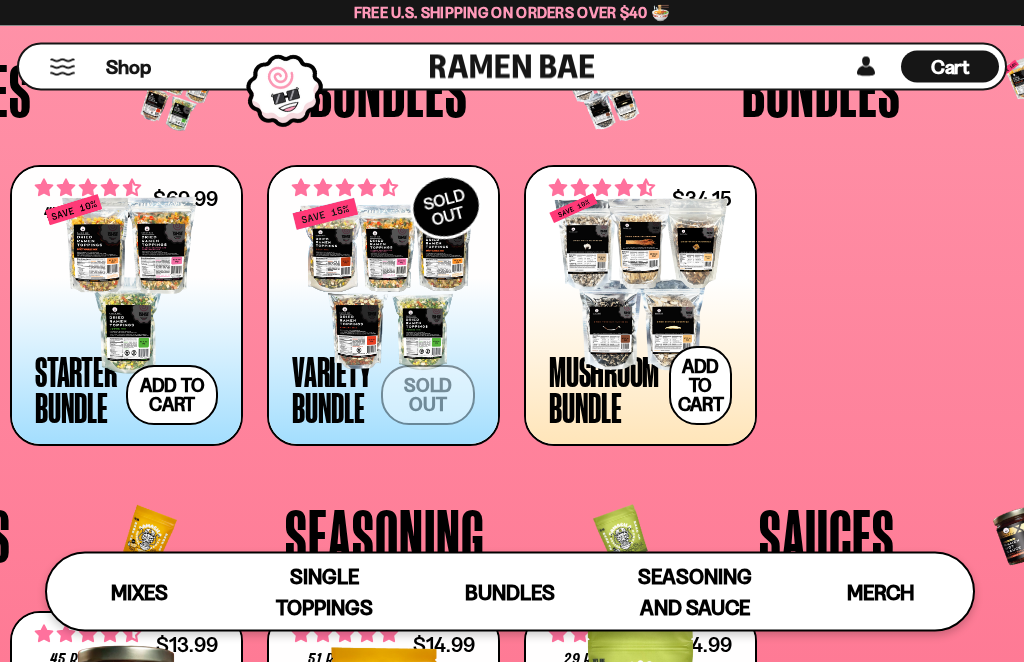 scroll, scrollTop: 3317, scrollLeft: 0, axis: vertical 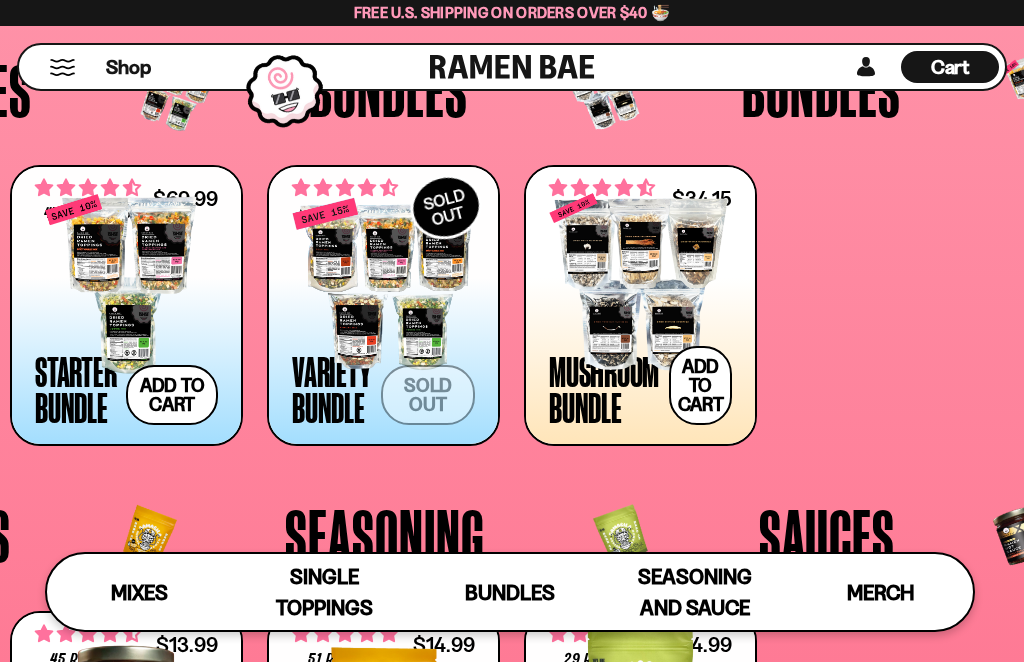 click at bounding box center [126, 284] 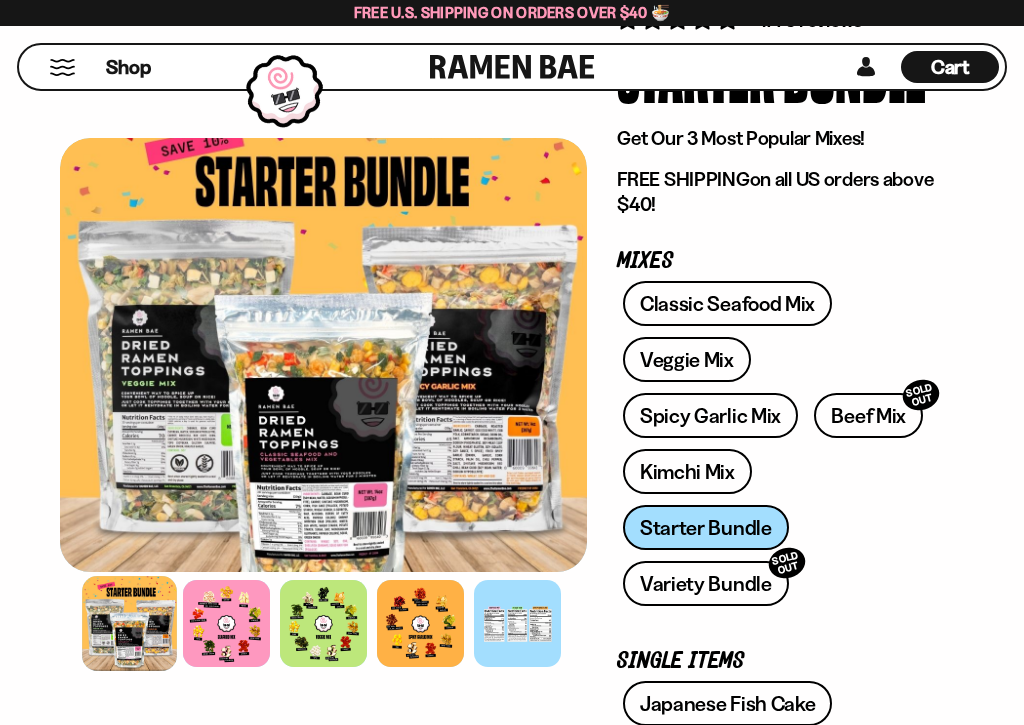 scroll, scrollTop: 196, scrollLeft: 0, axis: vertical 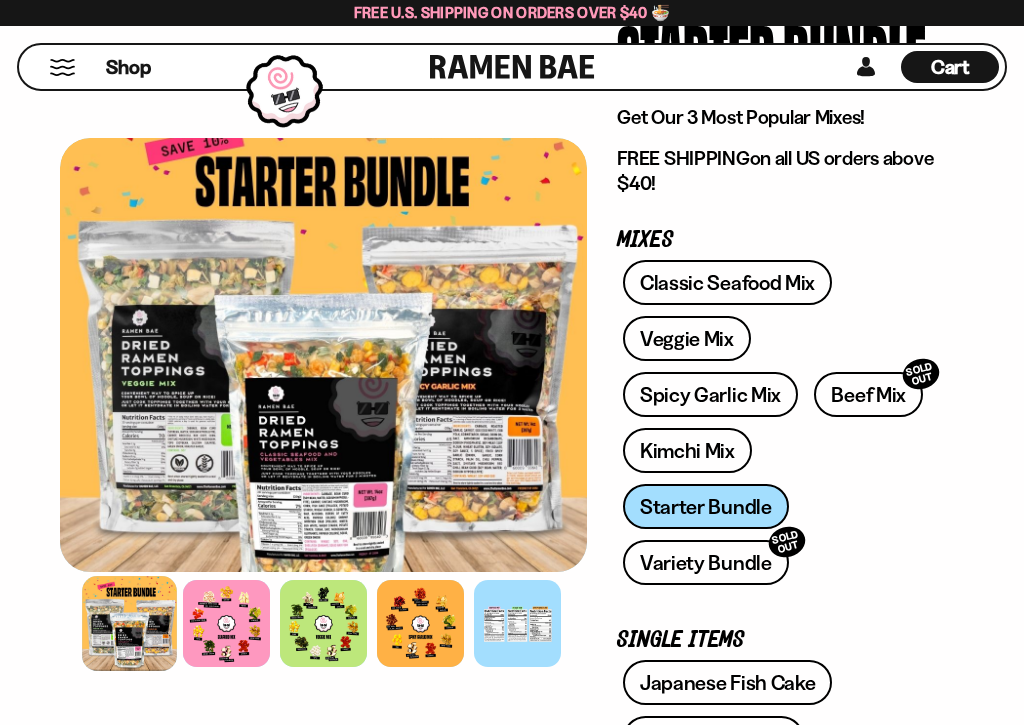 click on "Classic Seafood Mix" at bounding box center [727, 282] 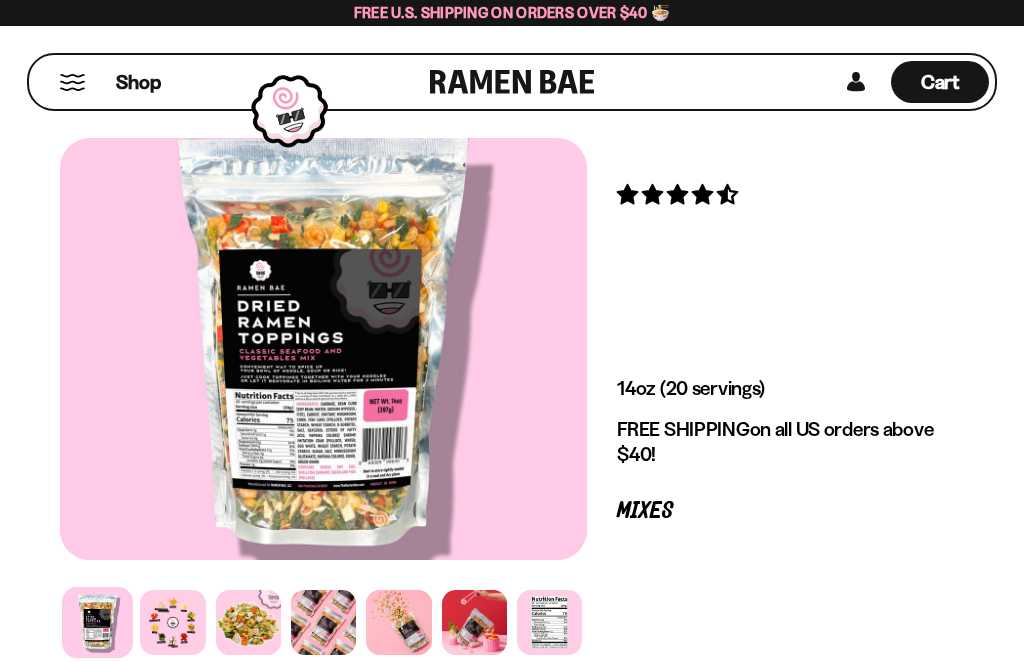 scroll, scrollTop: 0, scrollLeft: 0, axis: both 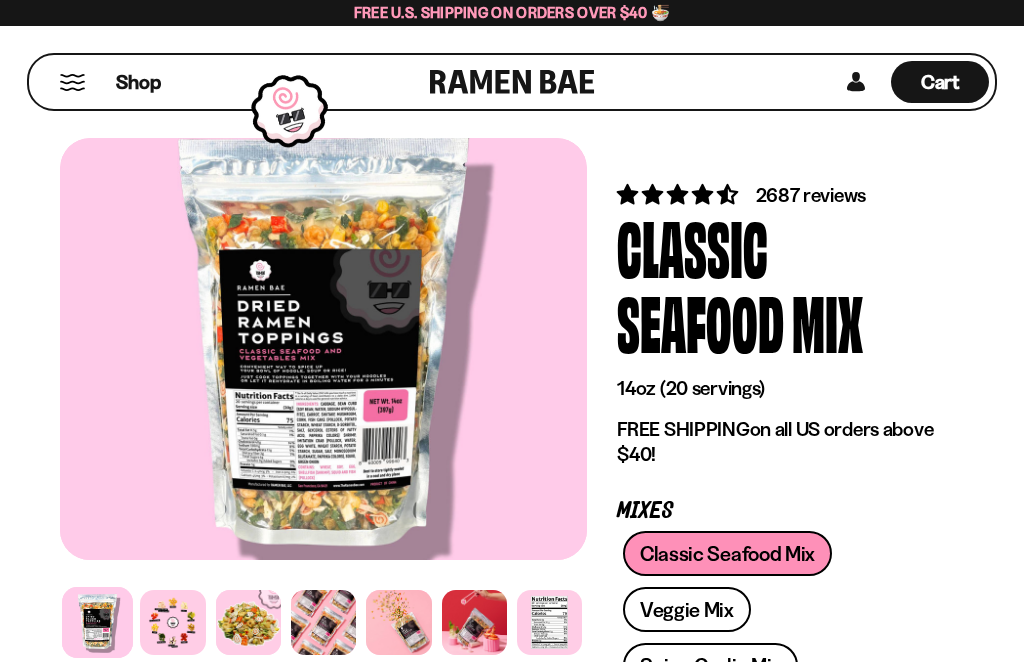 click at bounding box center (172, 622) 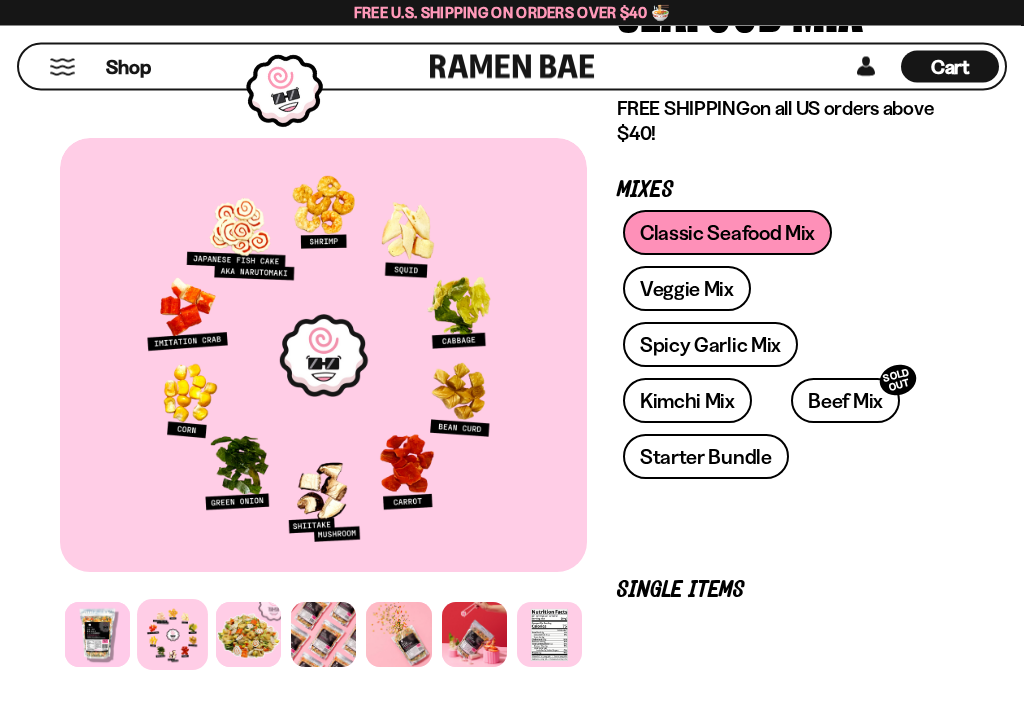 scroll, scrollTop: 347, scrollLeft: 0, axis: vertical 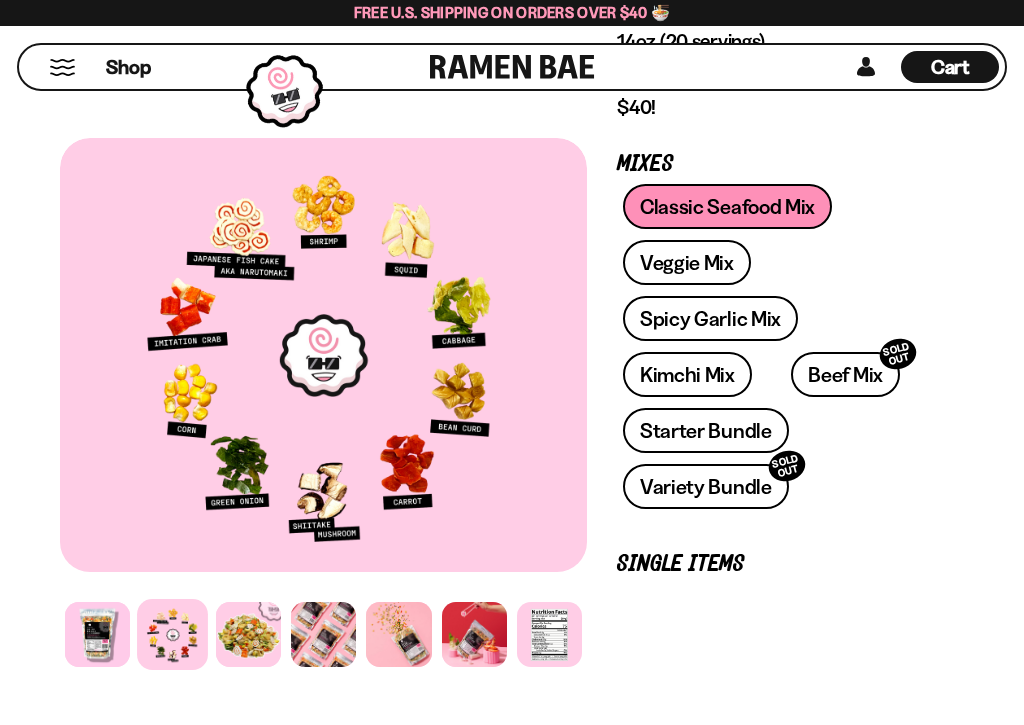 click on "Cart" at bounding box center (950, 67) 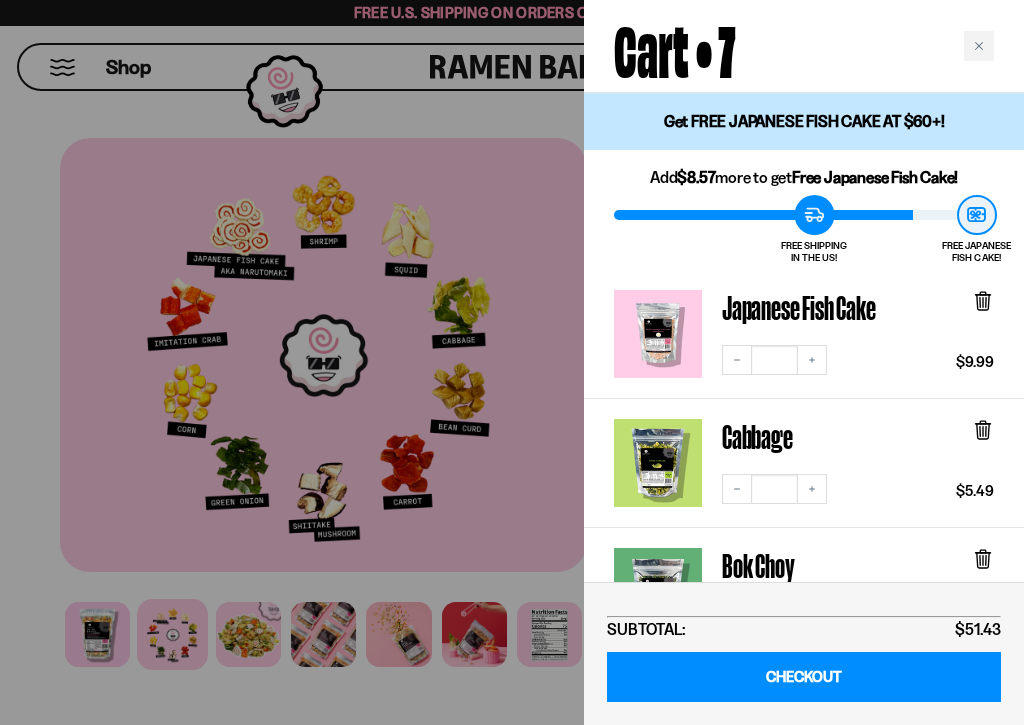 click 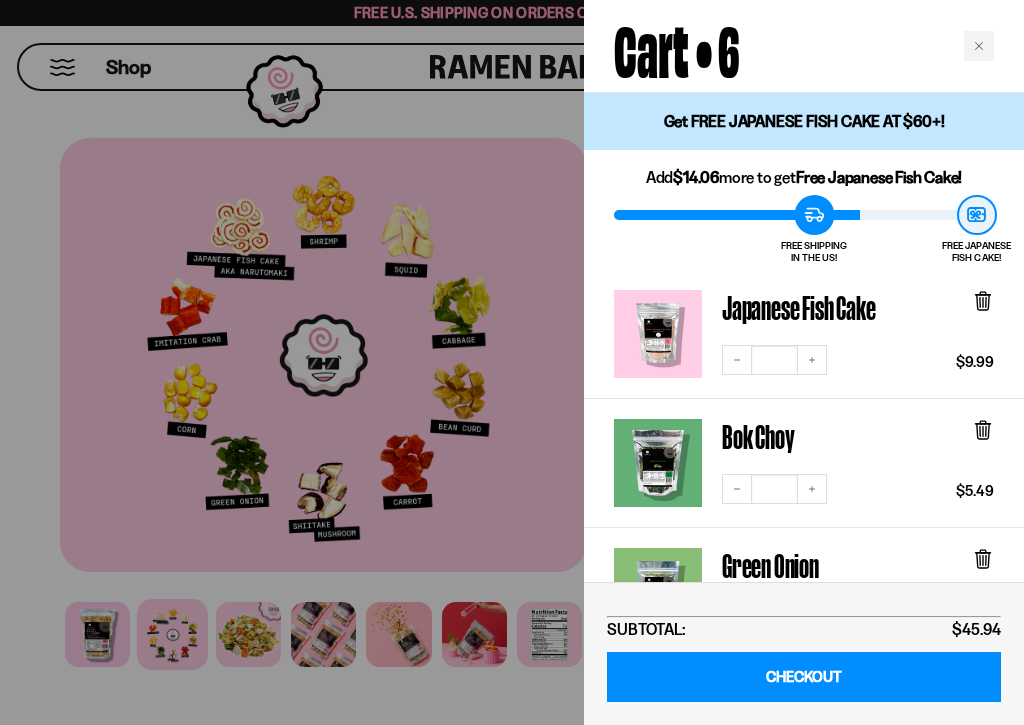 click 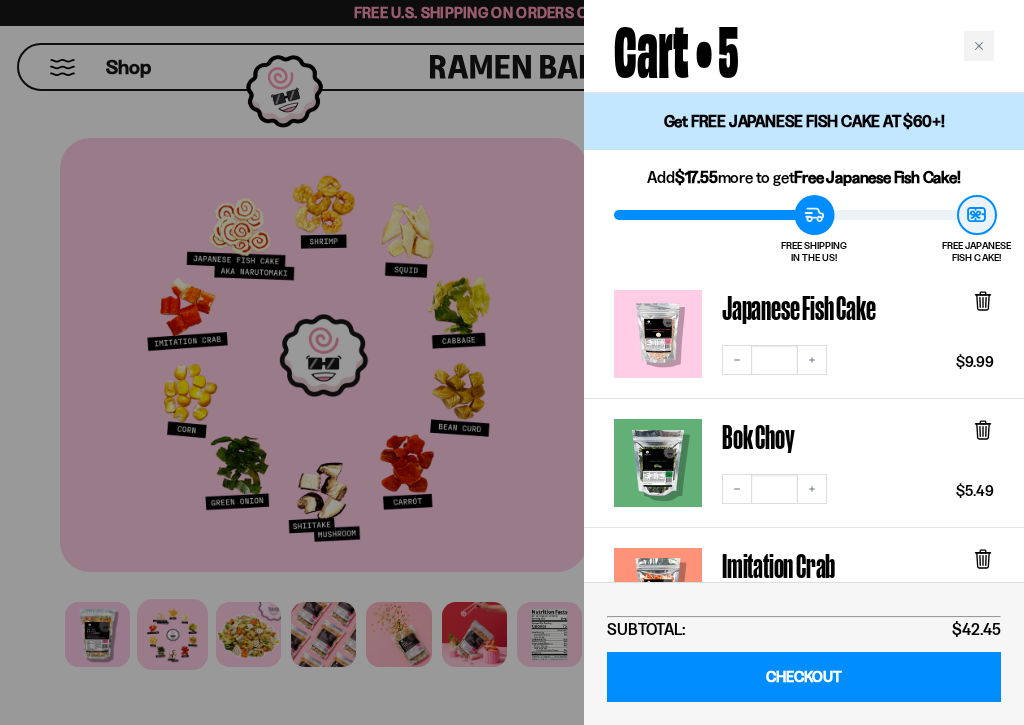 click 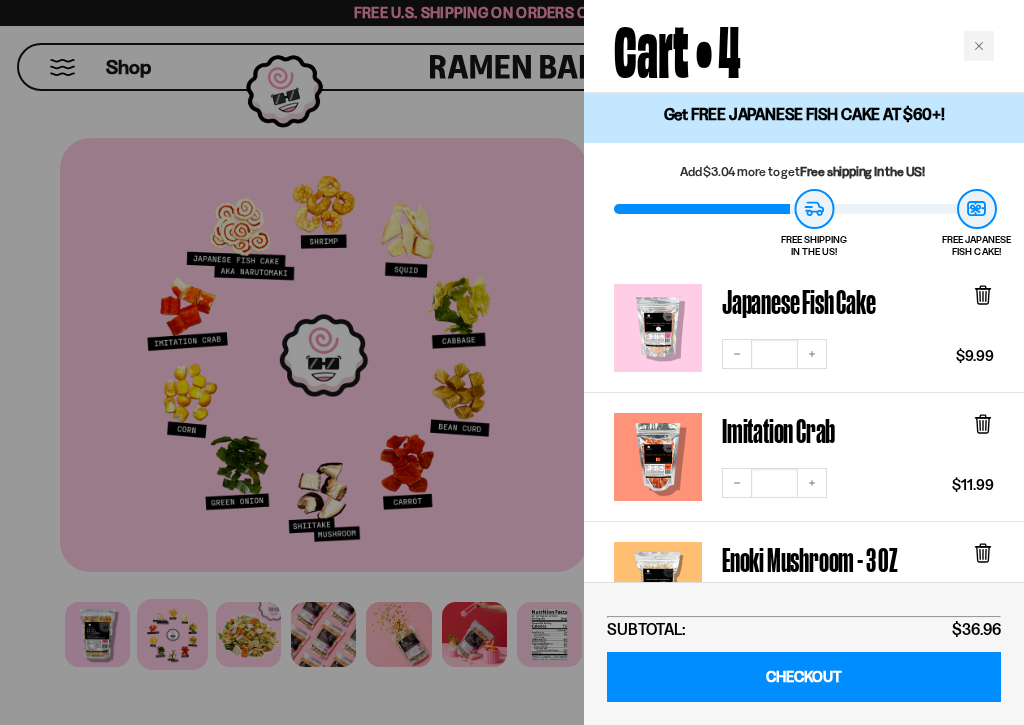 scroll, scrollTop: 6, scrollLeft: 0, axis: vertical 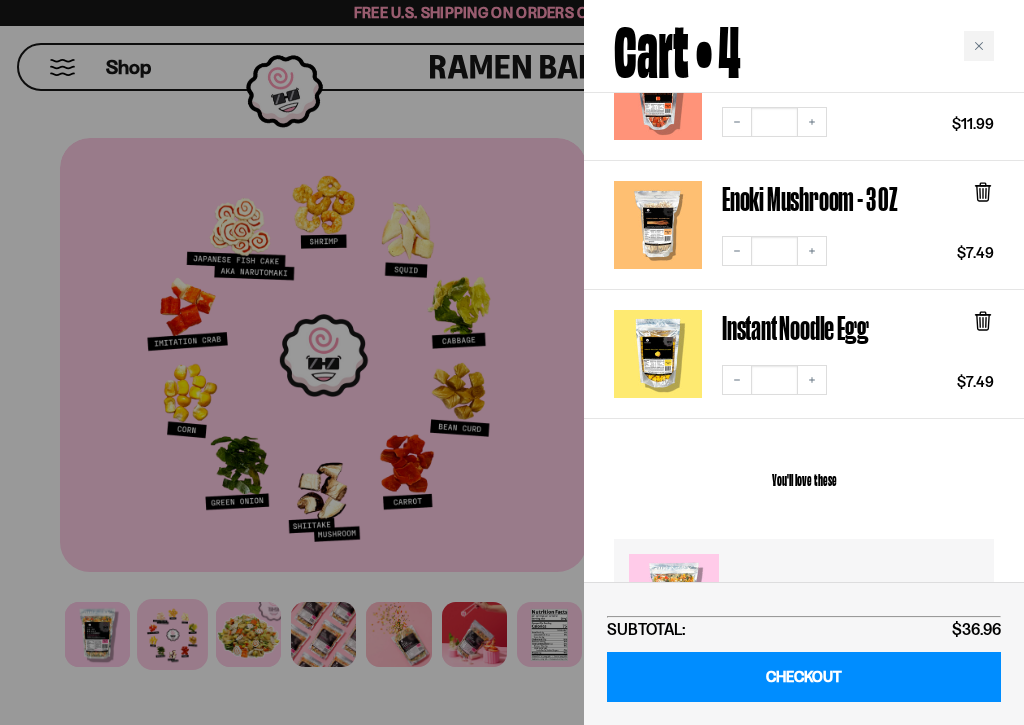 click at bounding box center (979, 46) 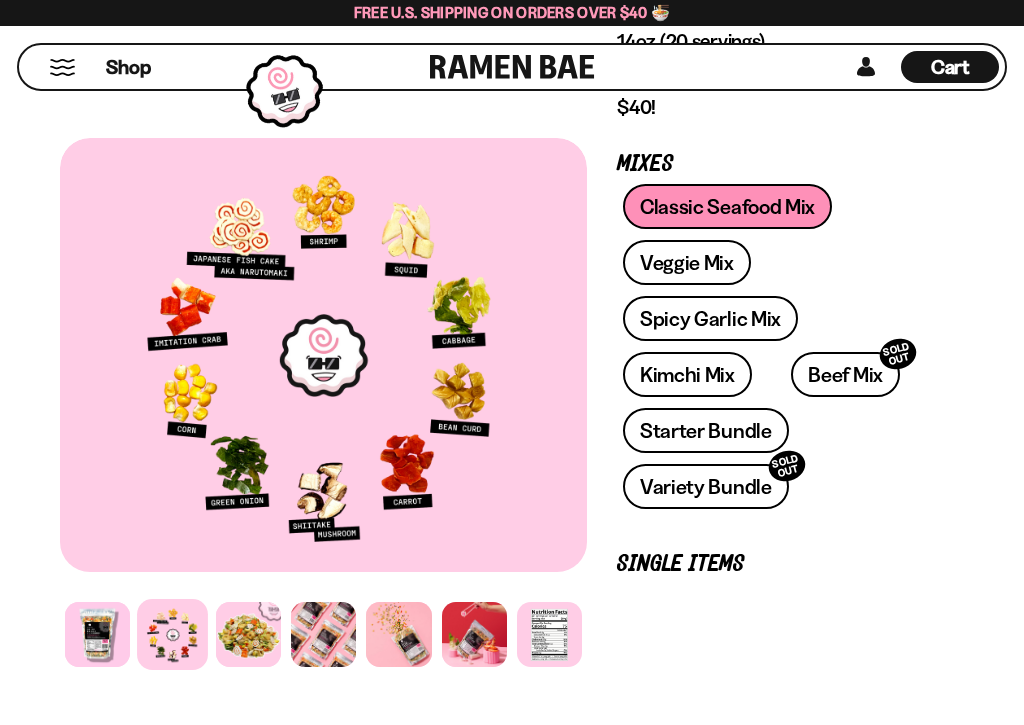 scroll, scrollTop: 371, scrollLeft: 0, axis: vertical 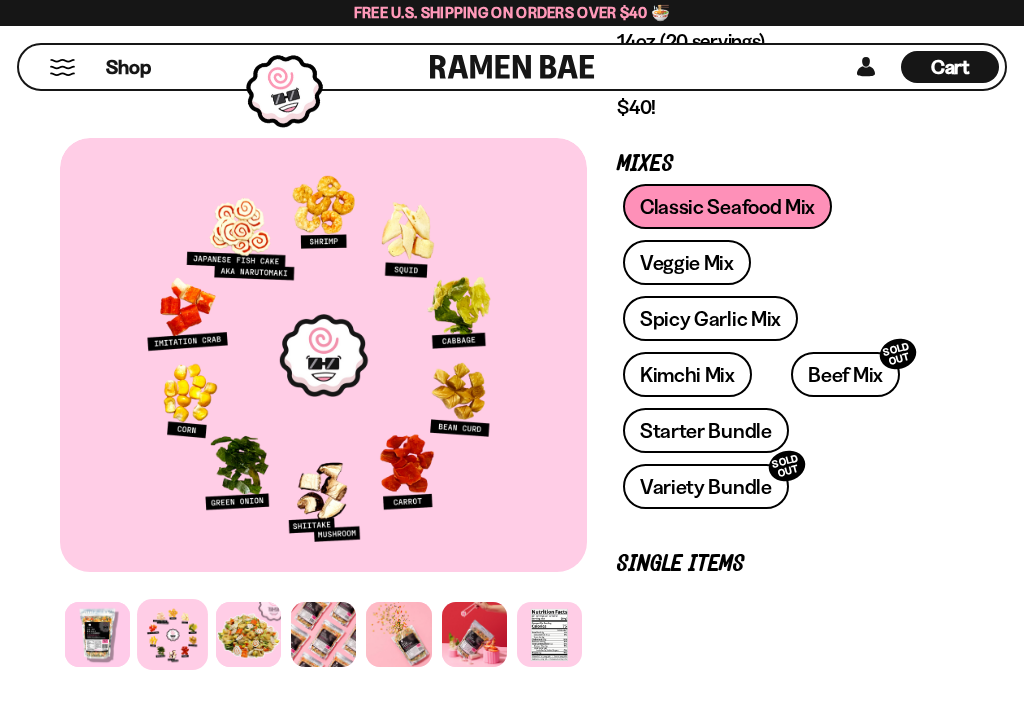 click on "Cart" at bounding box center (950, 67) 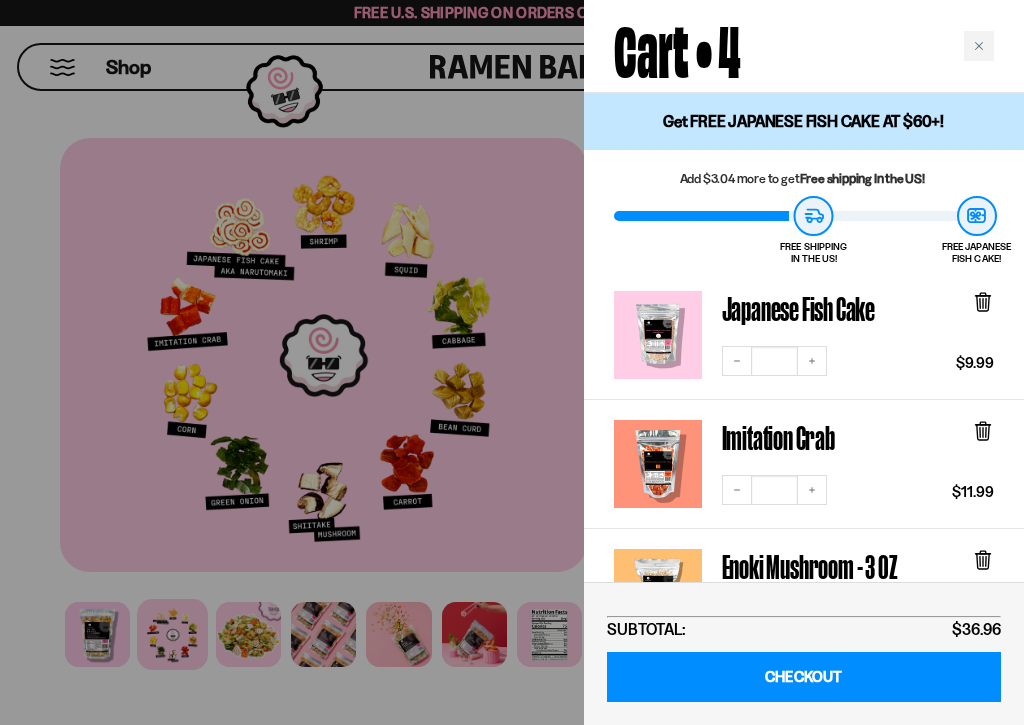 scroll, scrollTop: 0, scrollLeft: 0, axis: both 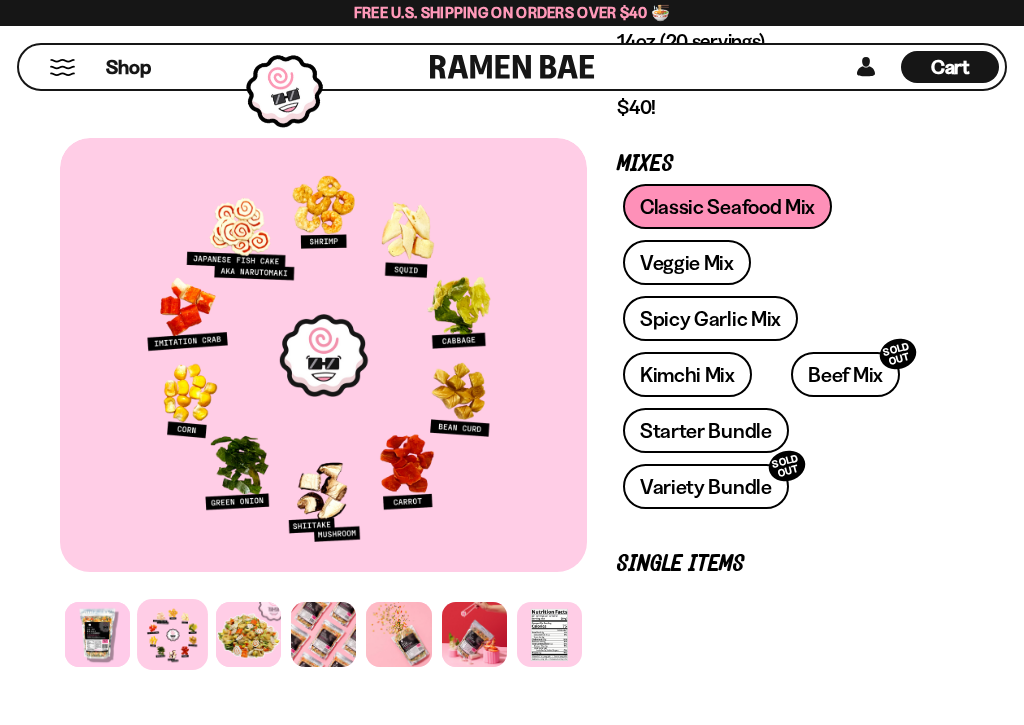 click on "Cart" at bounding box center [950, 67] 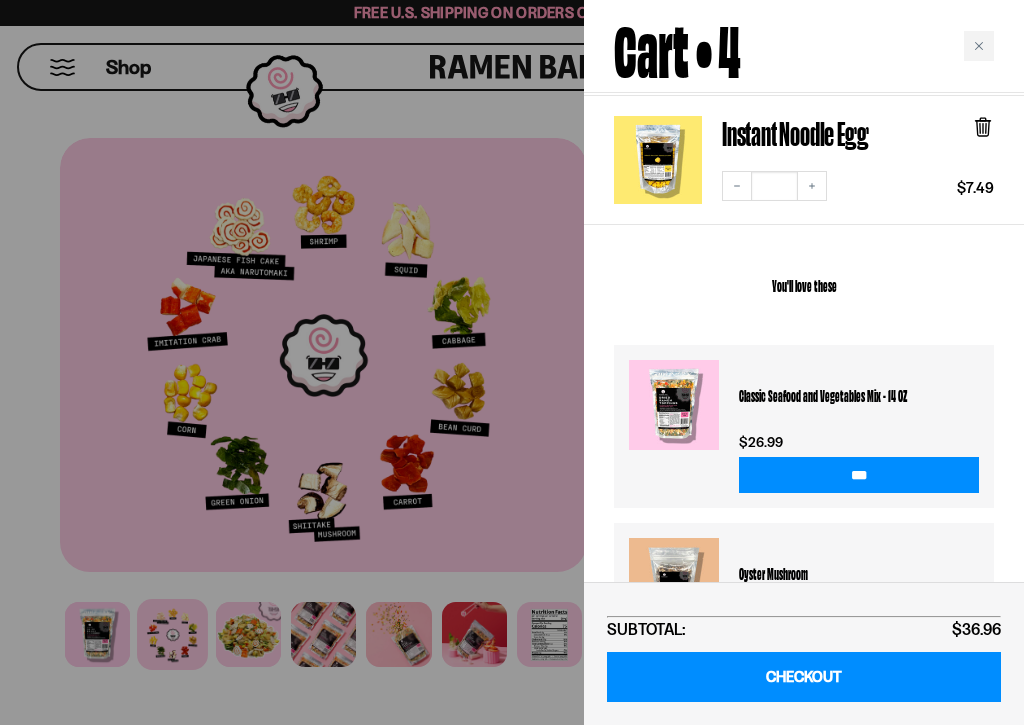 scroll, scrollTop: 564, scrollLeft: 0, axis: vertical 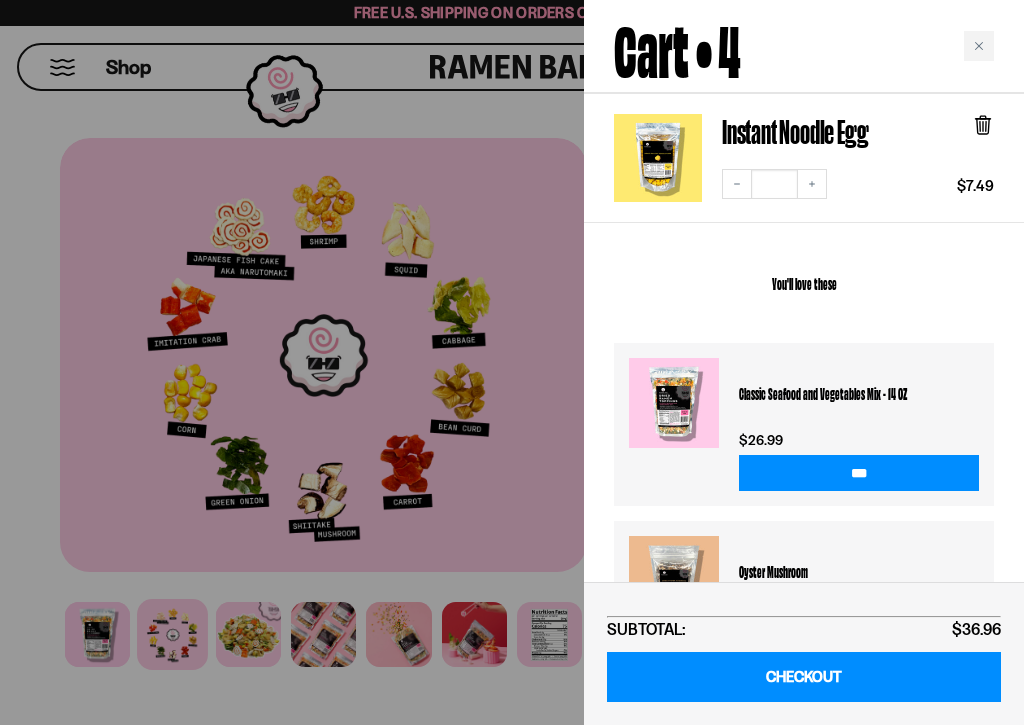 click at bounding box center [512, 362] 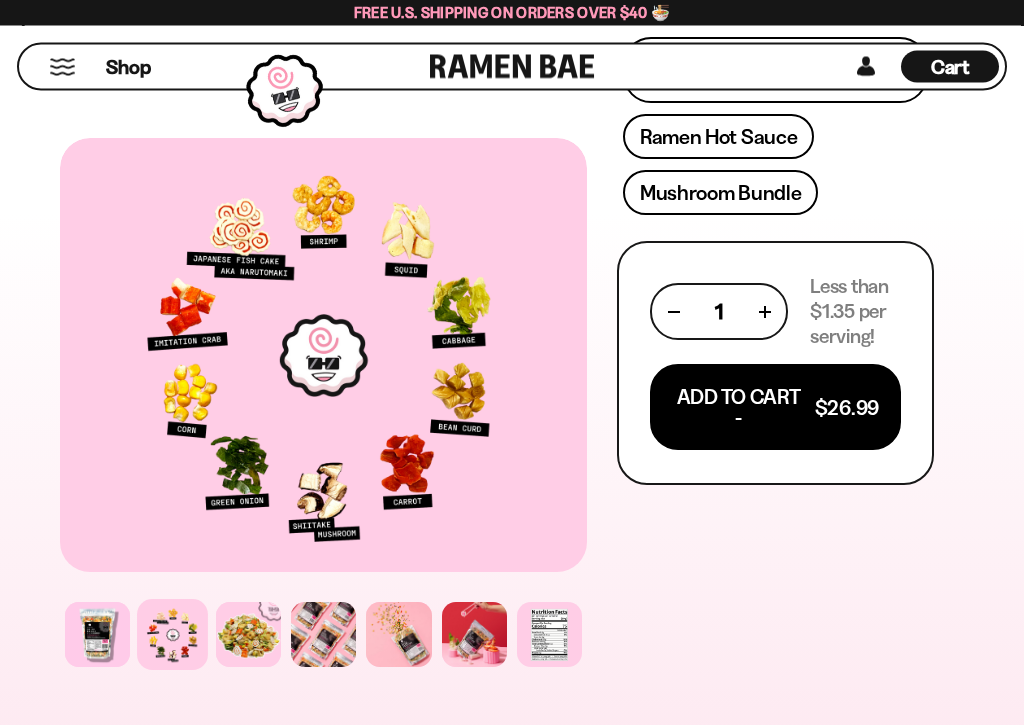 scroll, scrollTop: 1319, scrollLeft: 0, axis: vertical 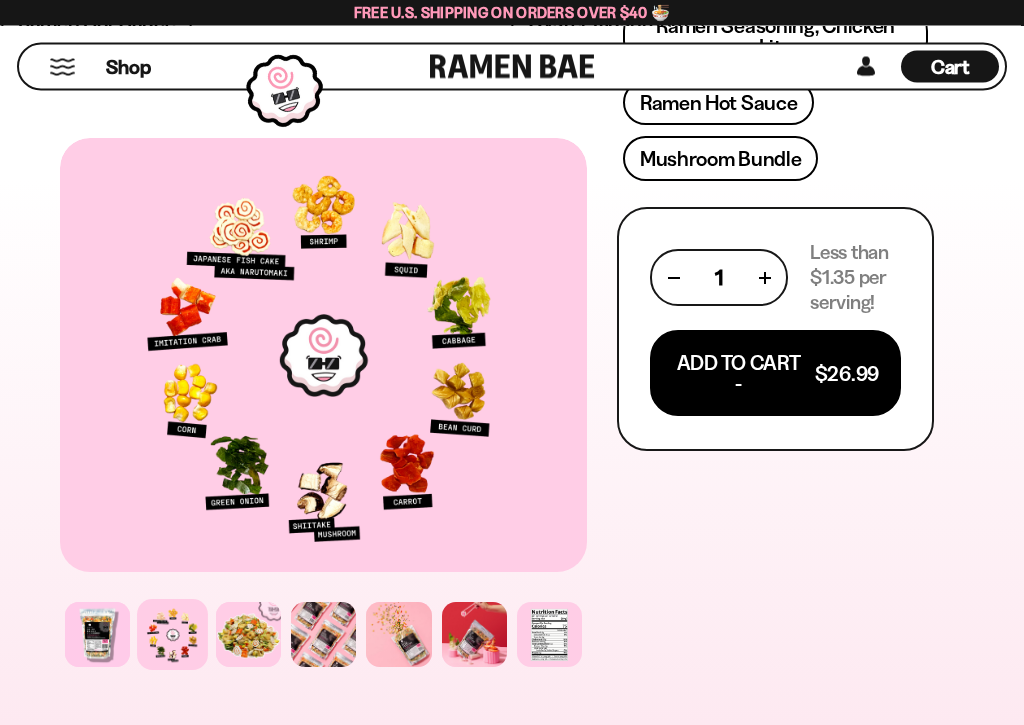 click on "Add To Cart -
$26.99" at bounding box center [775, 374] 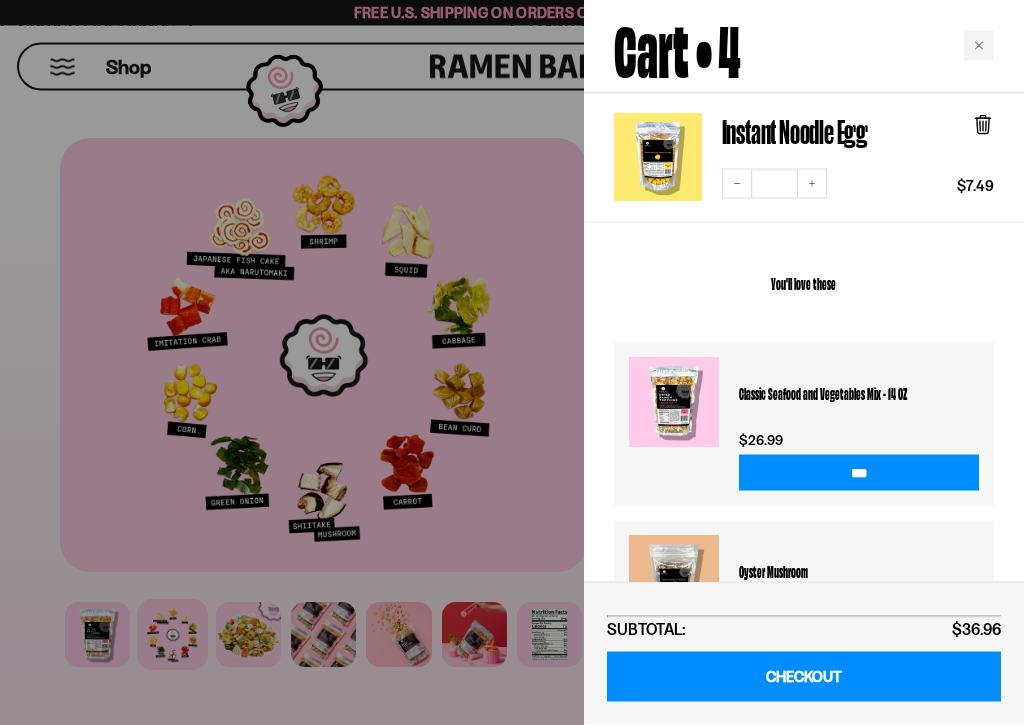 scroll, scrollTop: 1320, scrollLeft: 0, axis: vertical 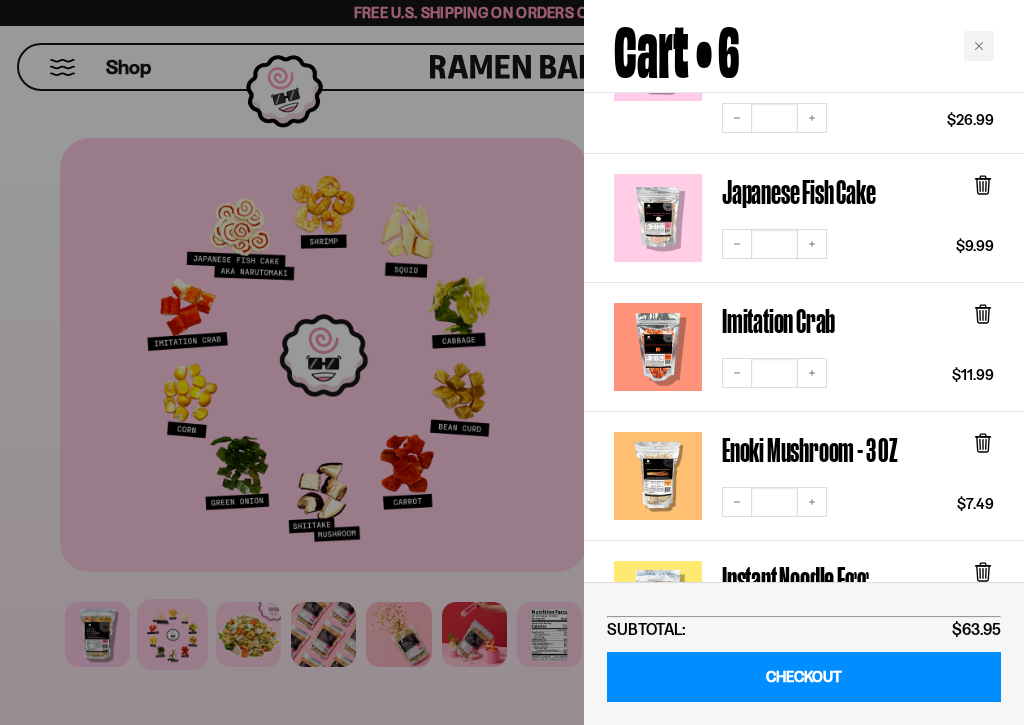 click 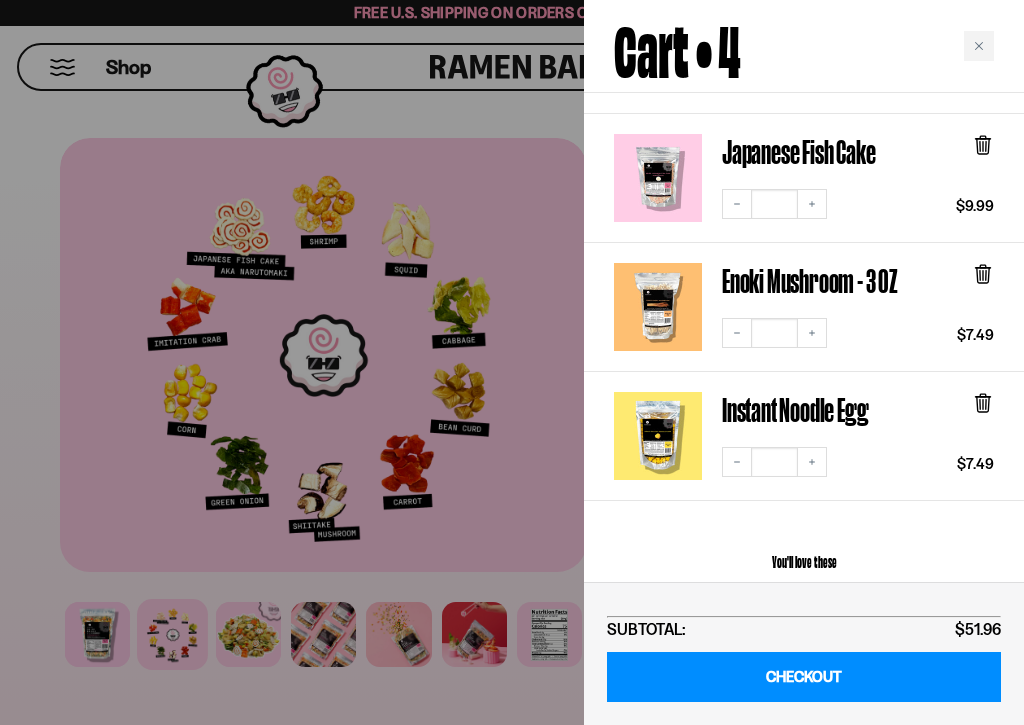 scroll, scrollTop: 315, scrollLeft: 0, axis: vertical 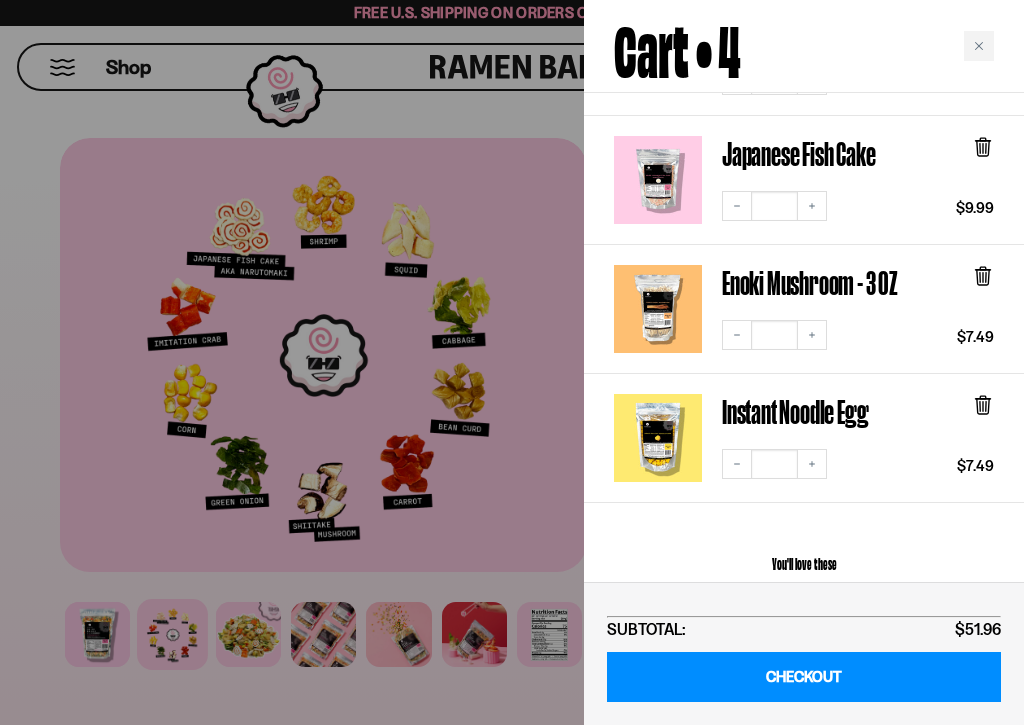 click 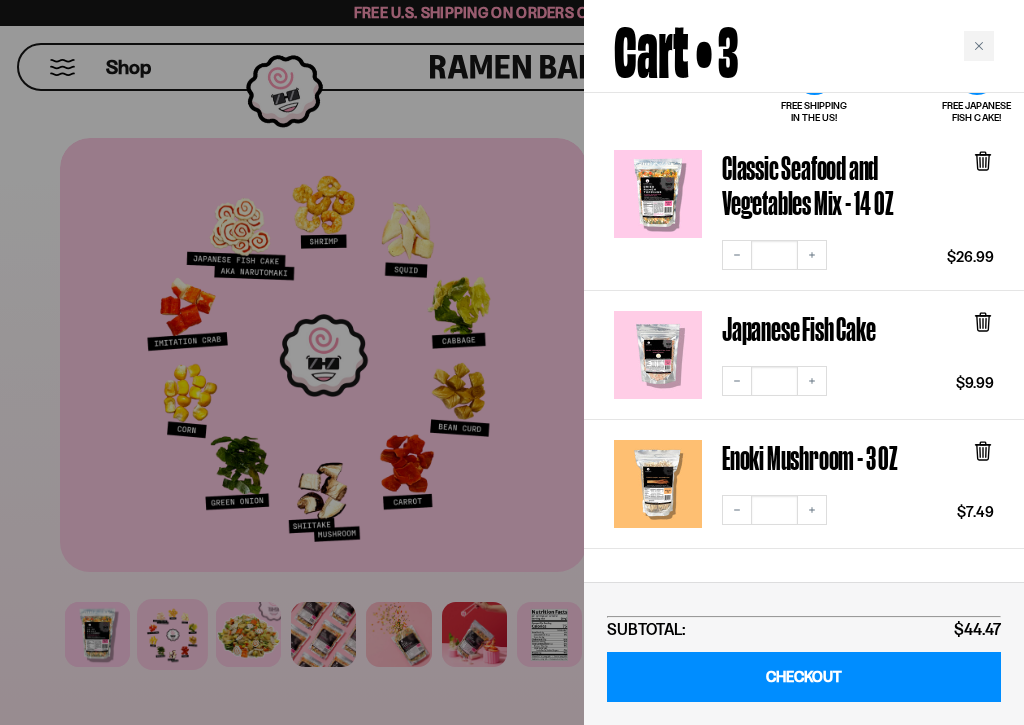 scroll, scrollTop: 140, scrollLeft: 0, axis: vertical 